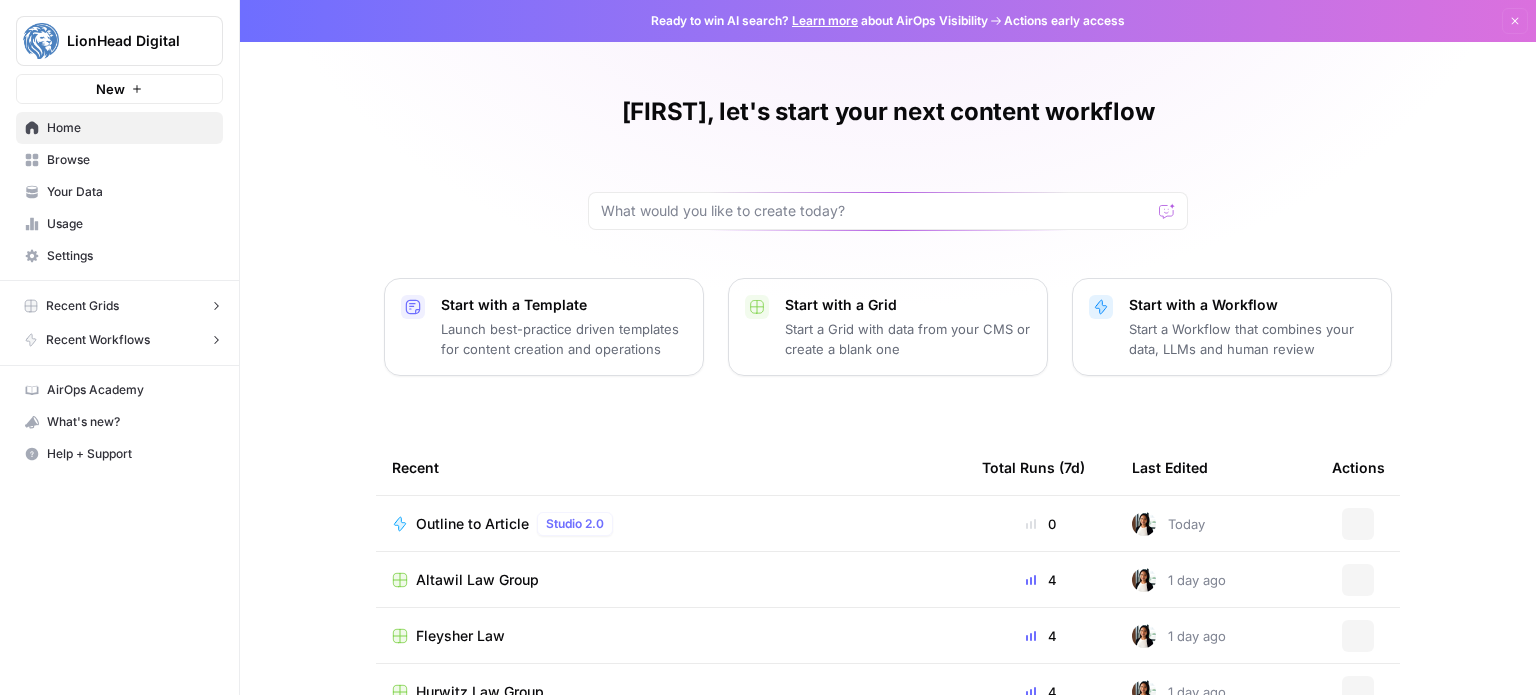 scroll, scrollTop: 0, scrollLeft: 0, axis: both 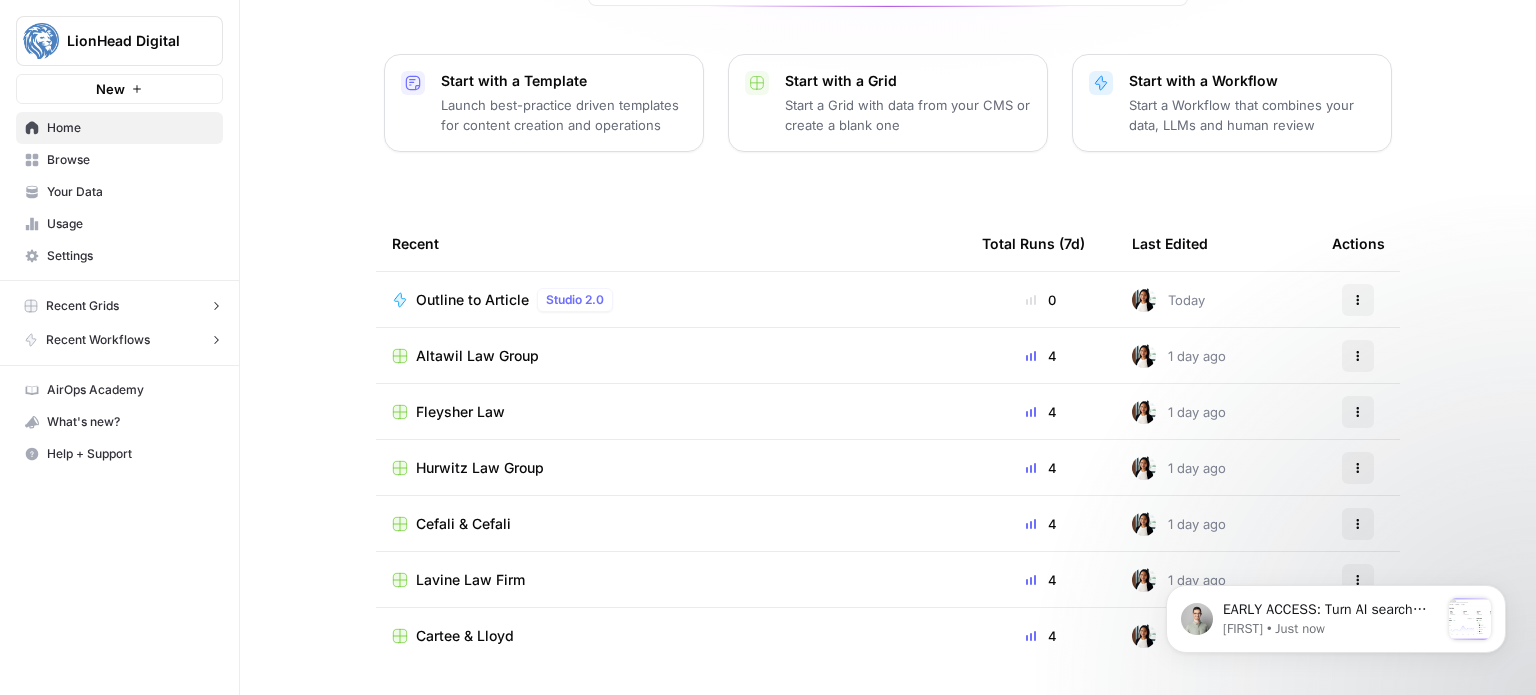 click on "Usage" at bounding box center (130, 224) 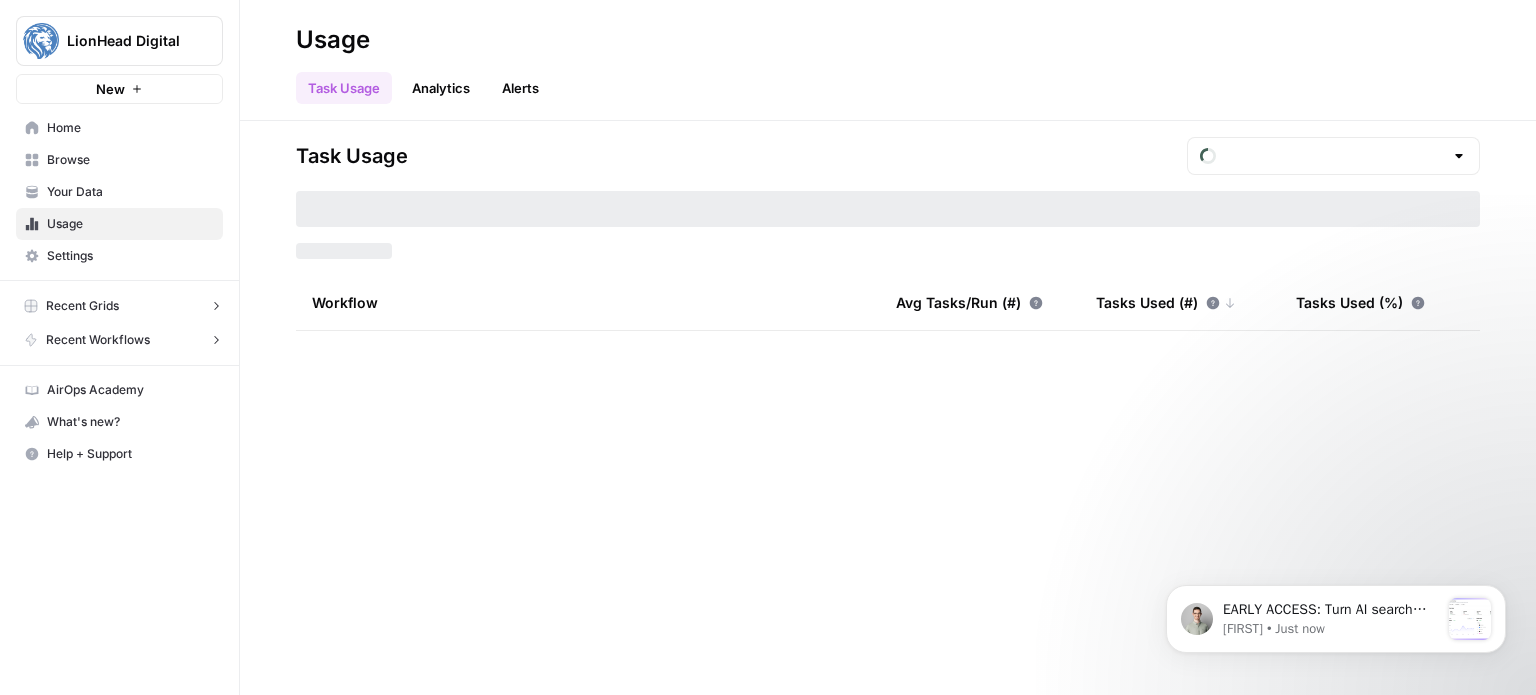 scroll, scrollTop: 0, scrollLeft: 0, axis: both 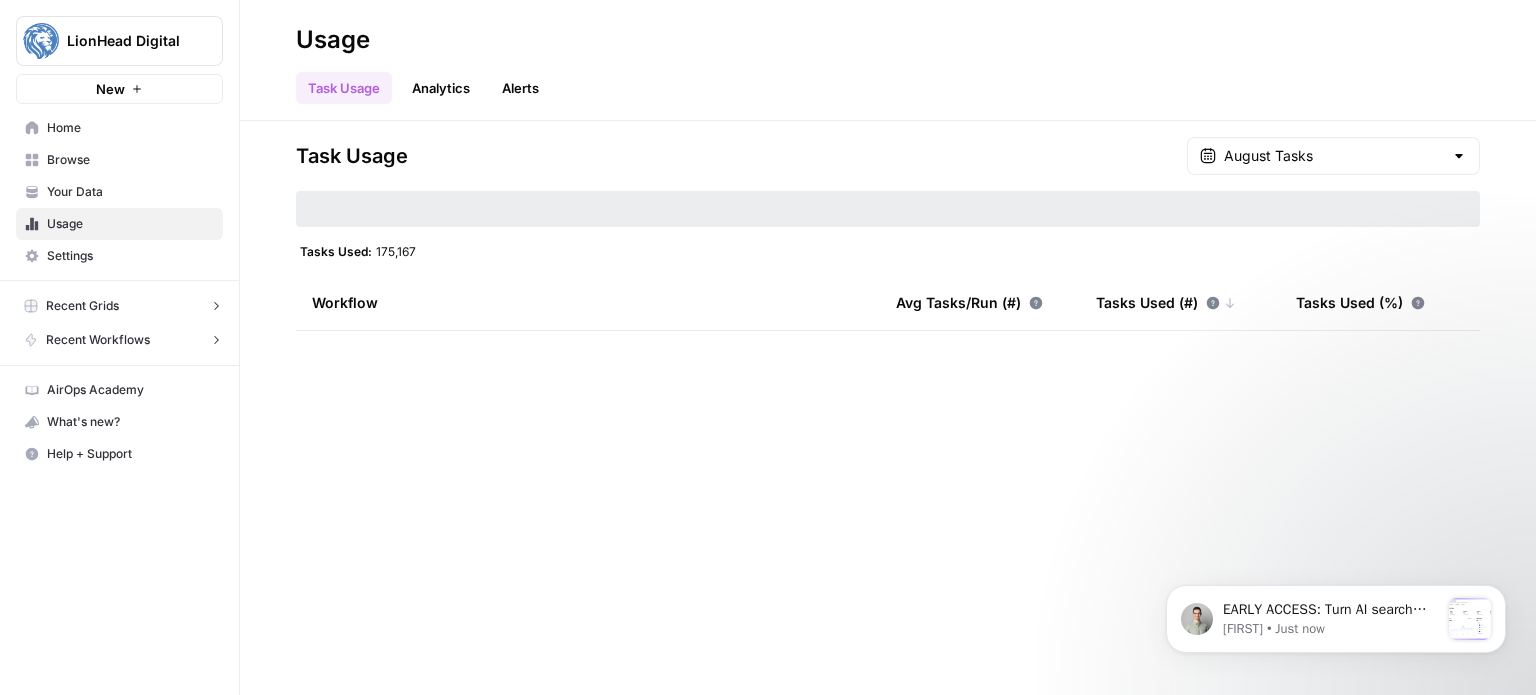 type on "August Tasks" 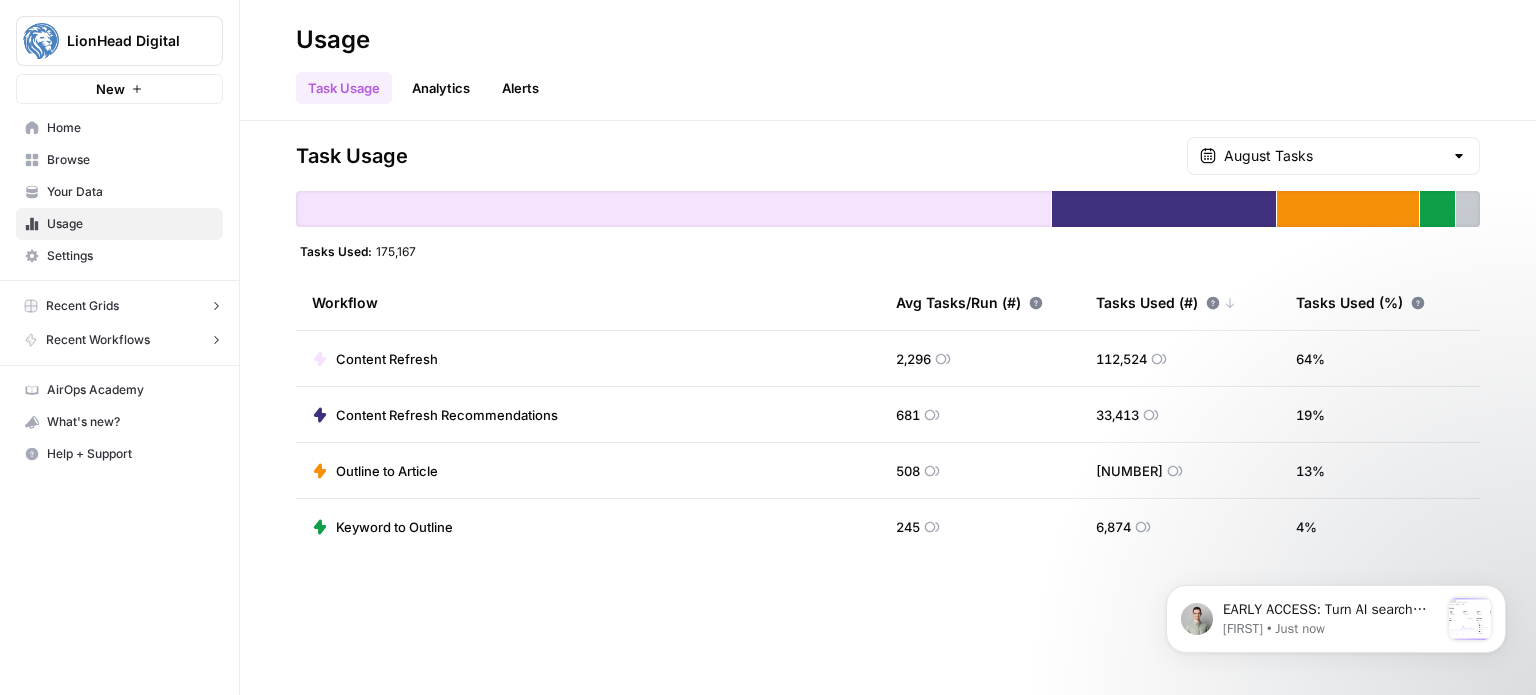 click at bounding box center [1459, 156] 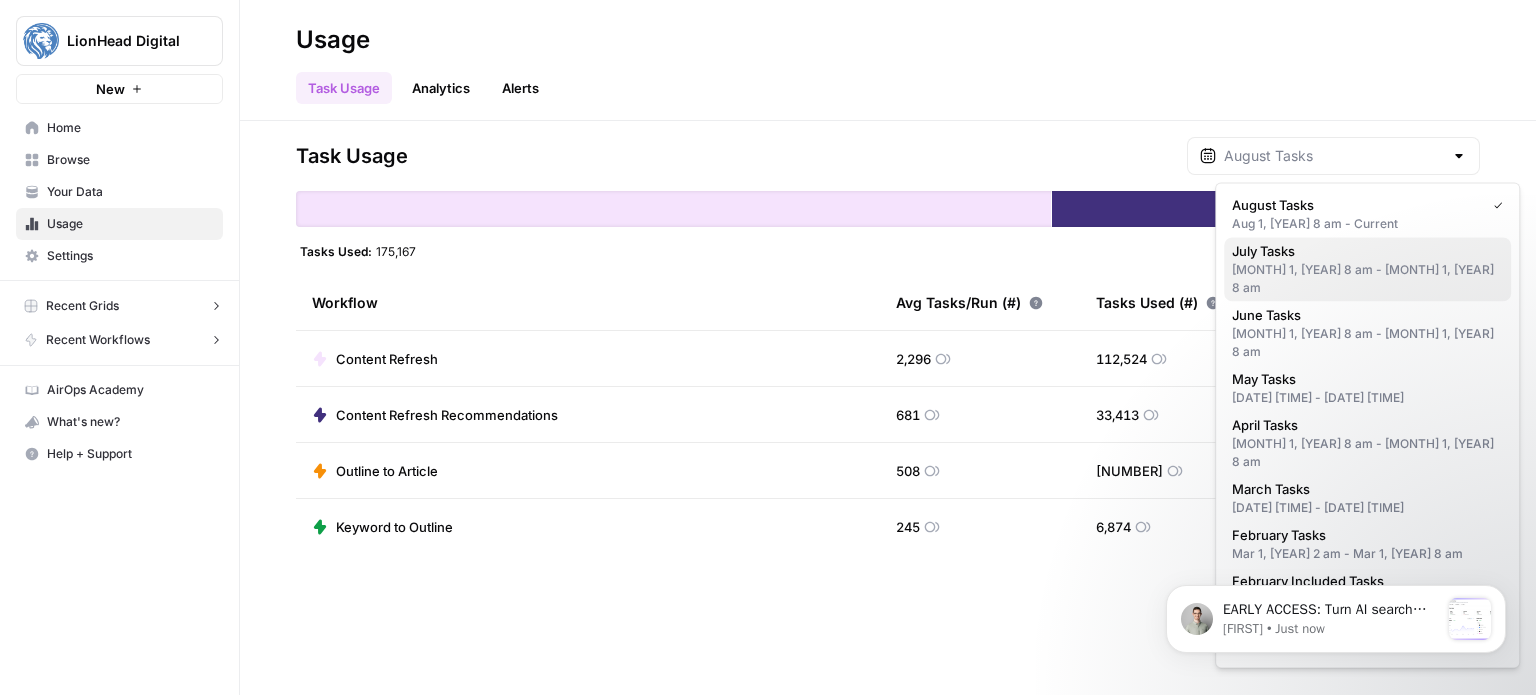 click on "July Tasks" at bounding box center [1363, 251] 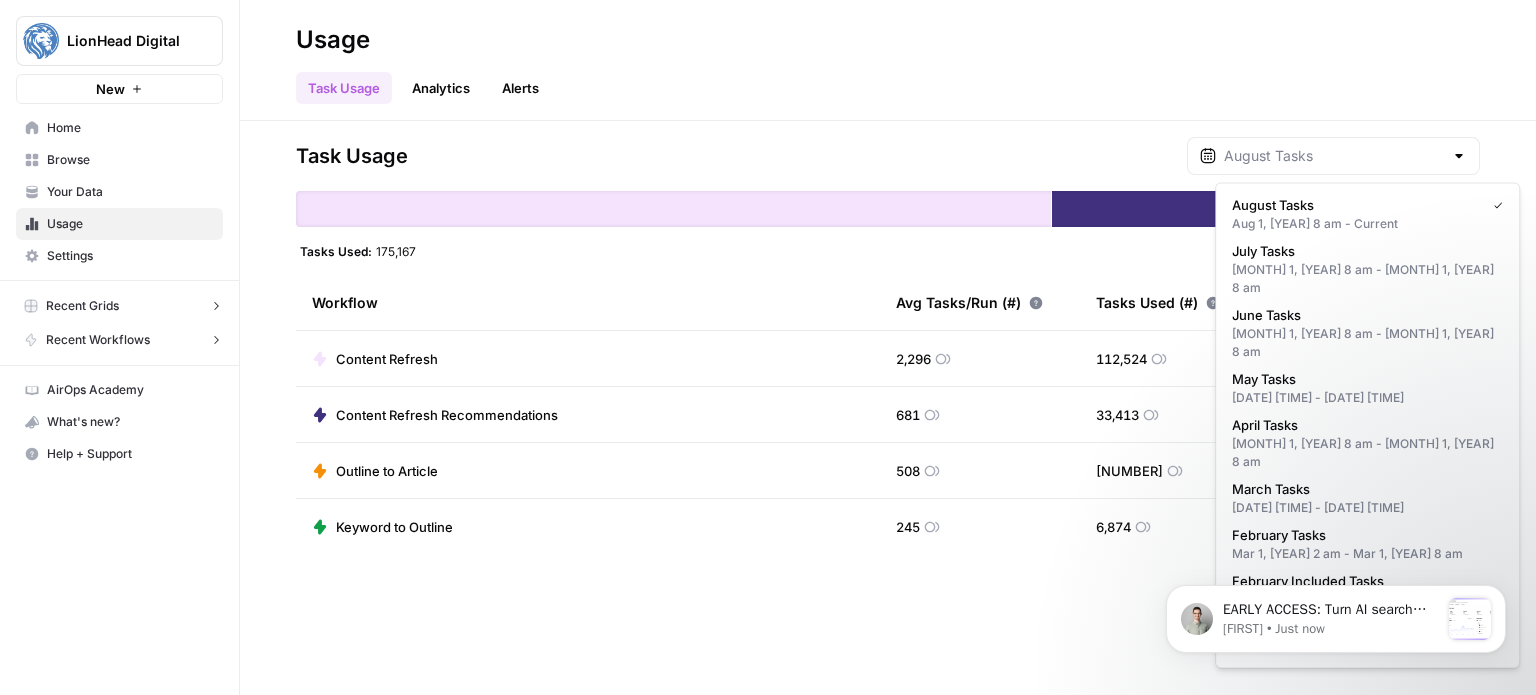 type on "July Tasks" 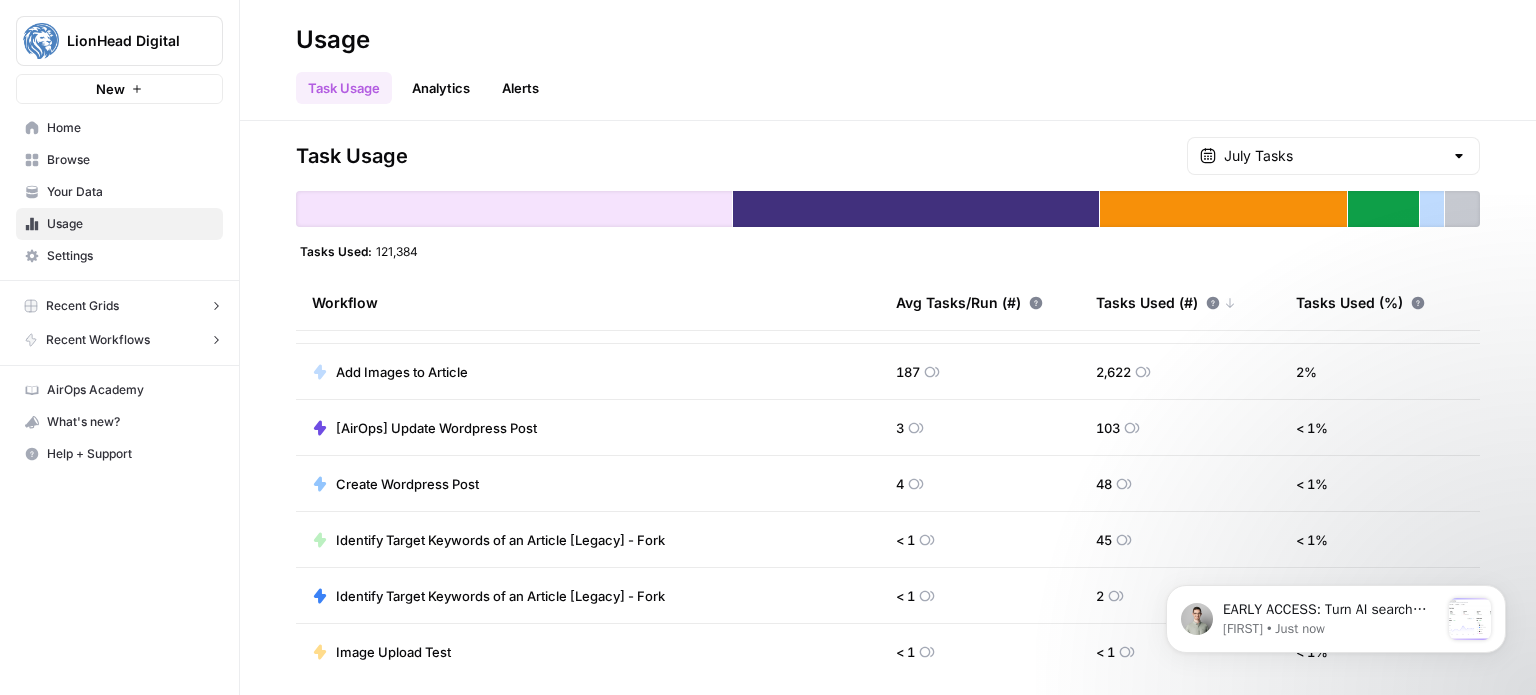 scroll, scrollTop: 0, scrollLeft: 0, axis: both 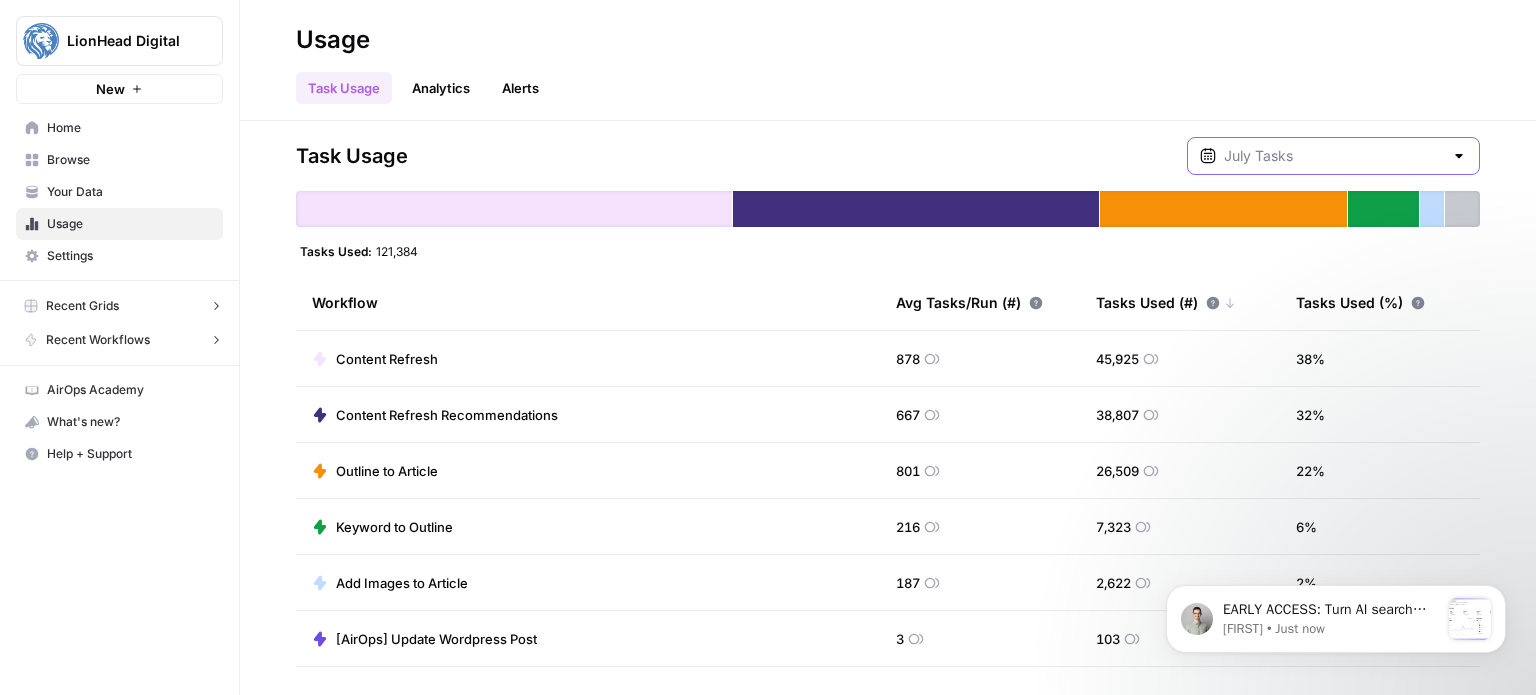 click at bounding box center [1333, 156] 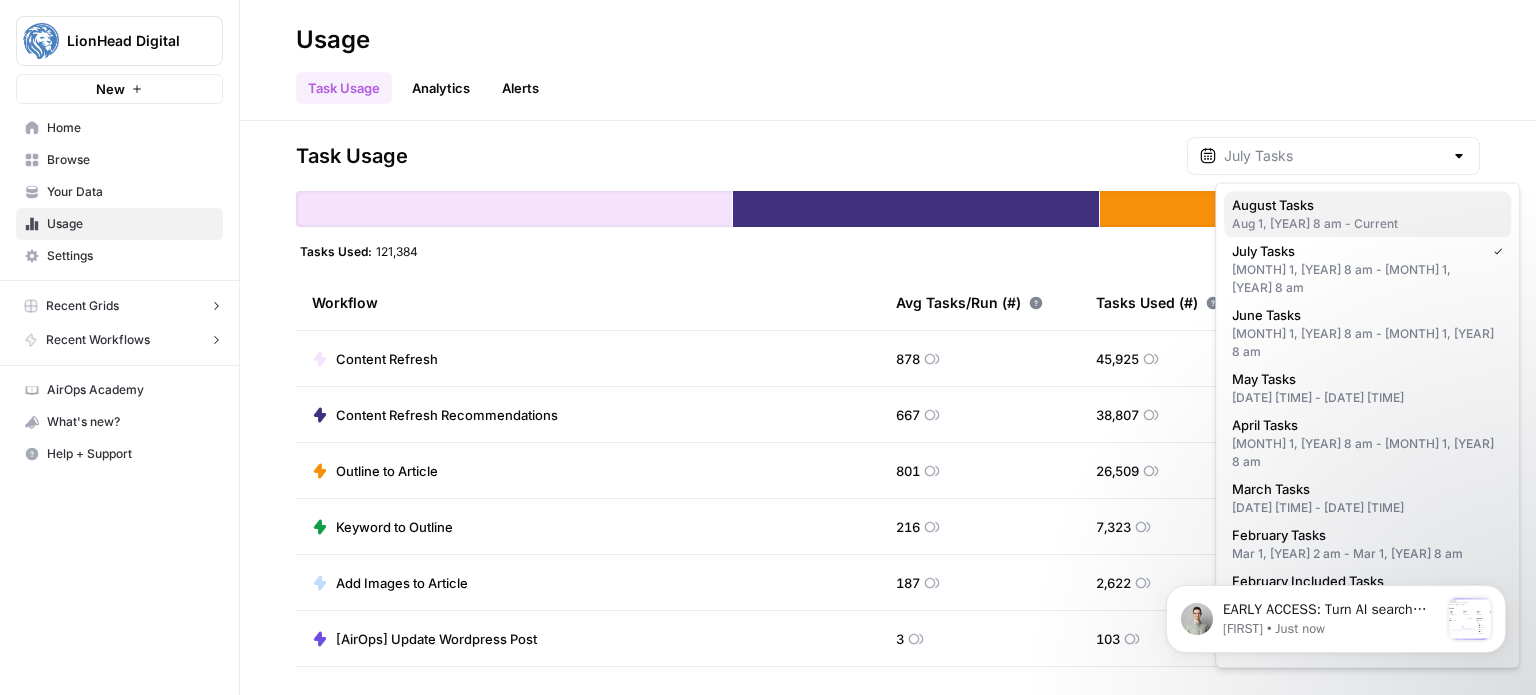 click on "Aug 1, [YEAR] 8 am - Current" at bounding box center [1367, 224] 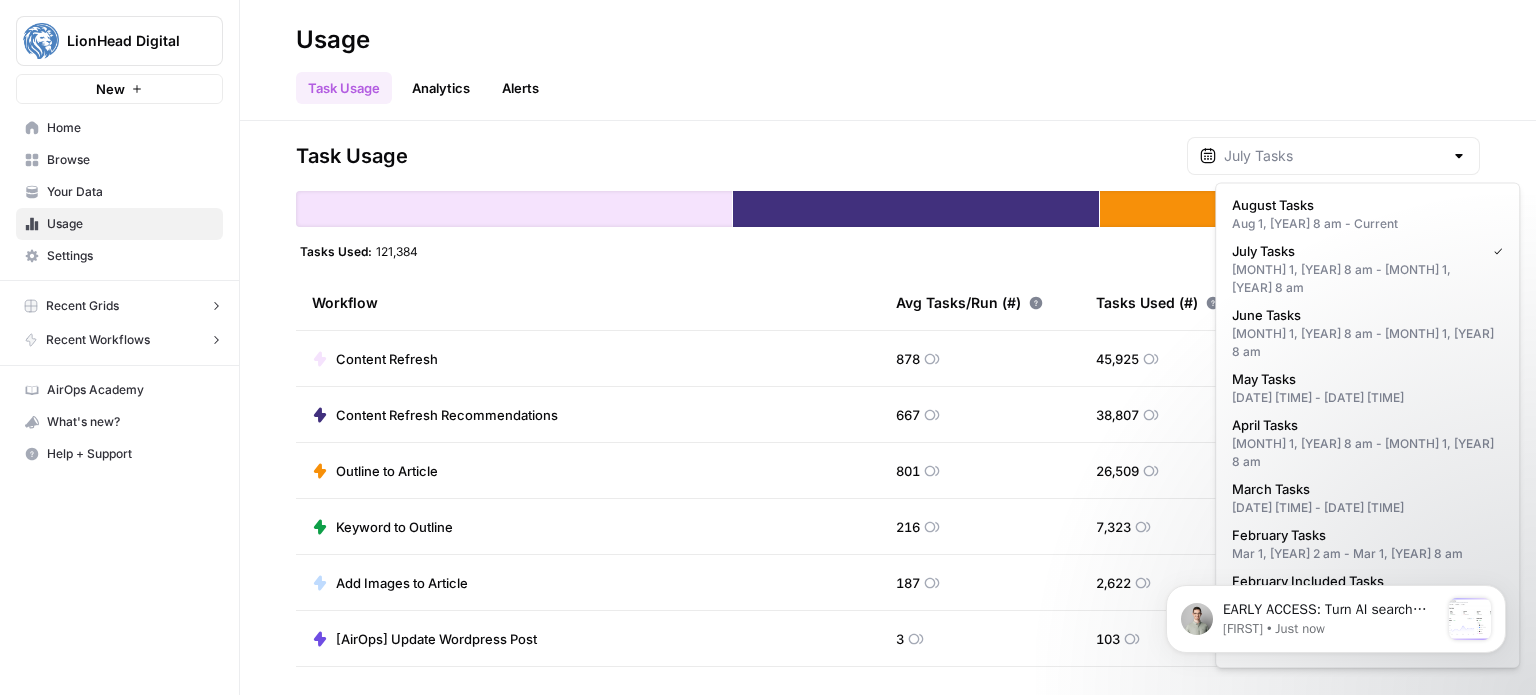 type on "August Tasks" 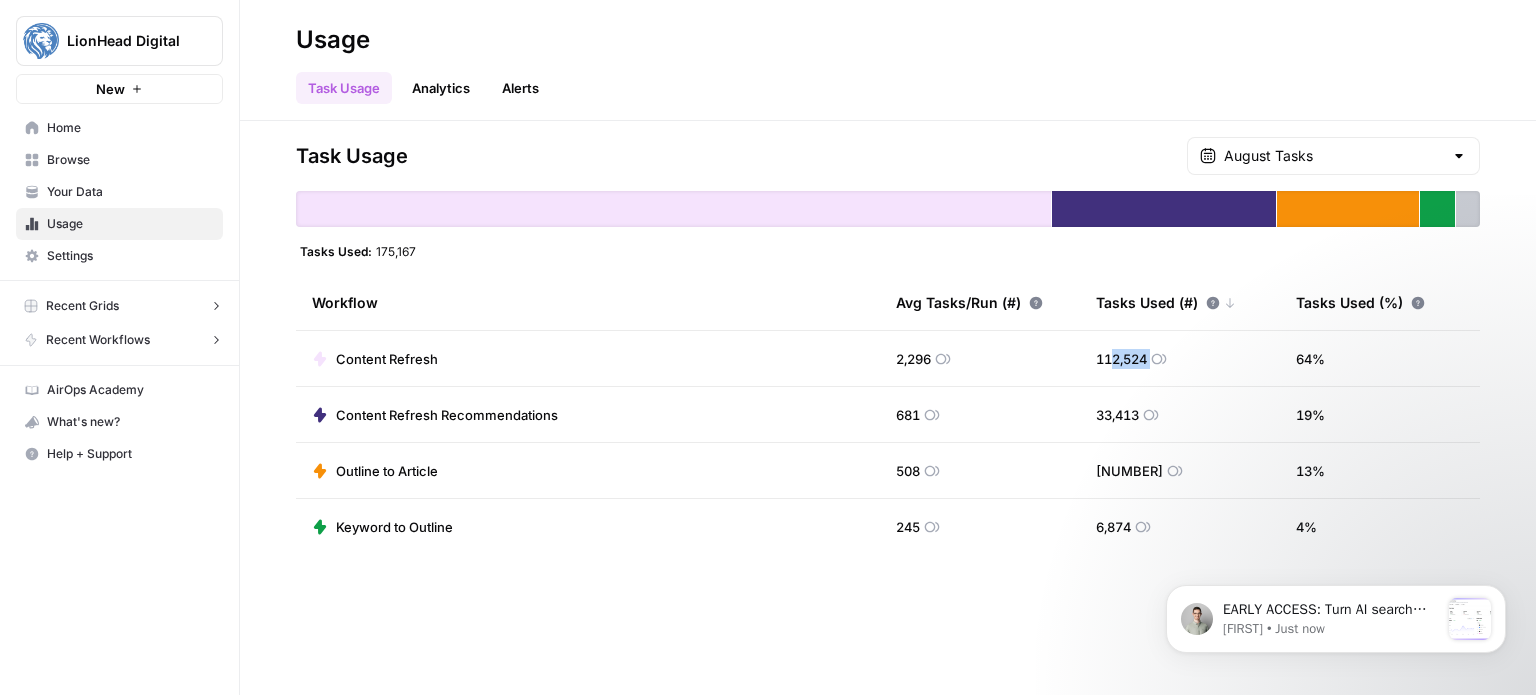 drag, startPoint x: 1156, startPoint y: 355, endPoint x: 1112, endPoint y: 352, distance: 44.102154 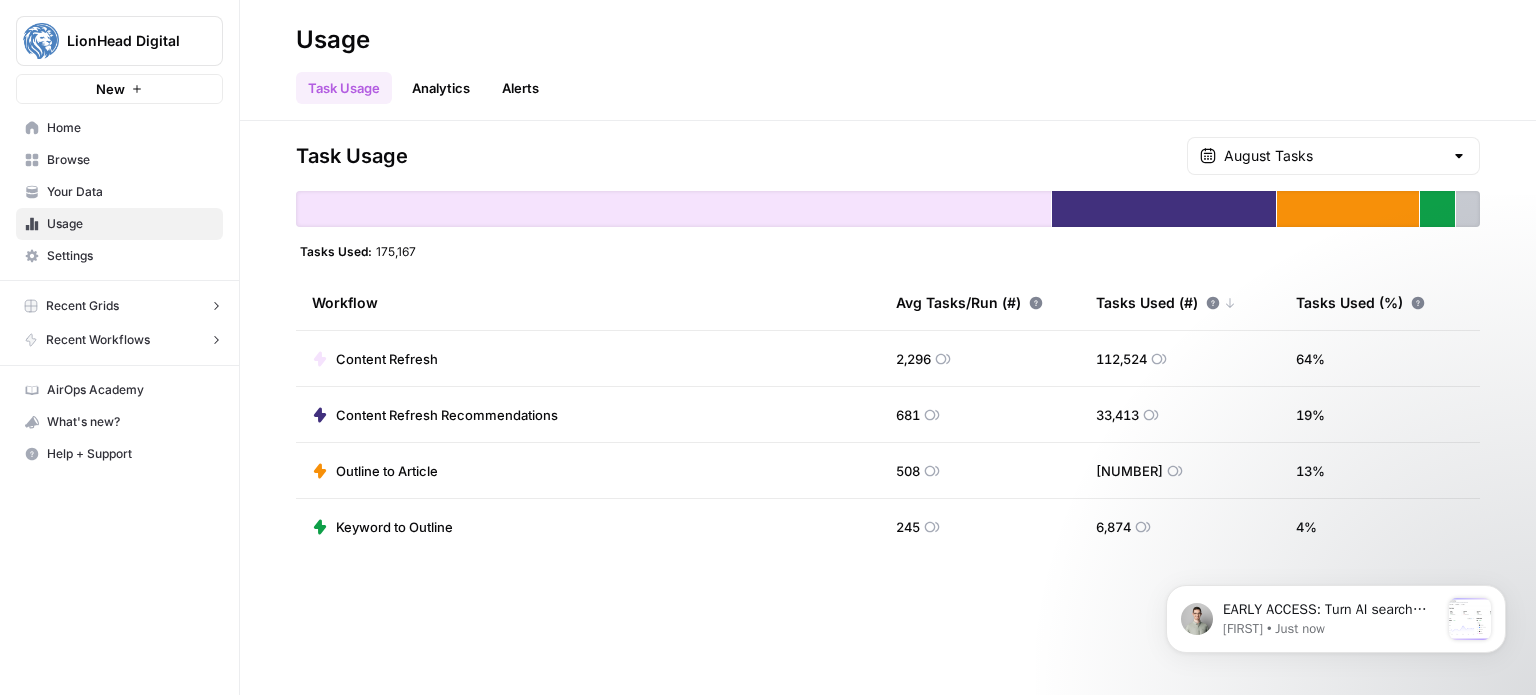click on "2,296" at bounding box center (913, 359) 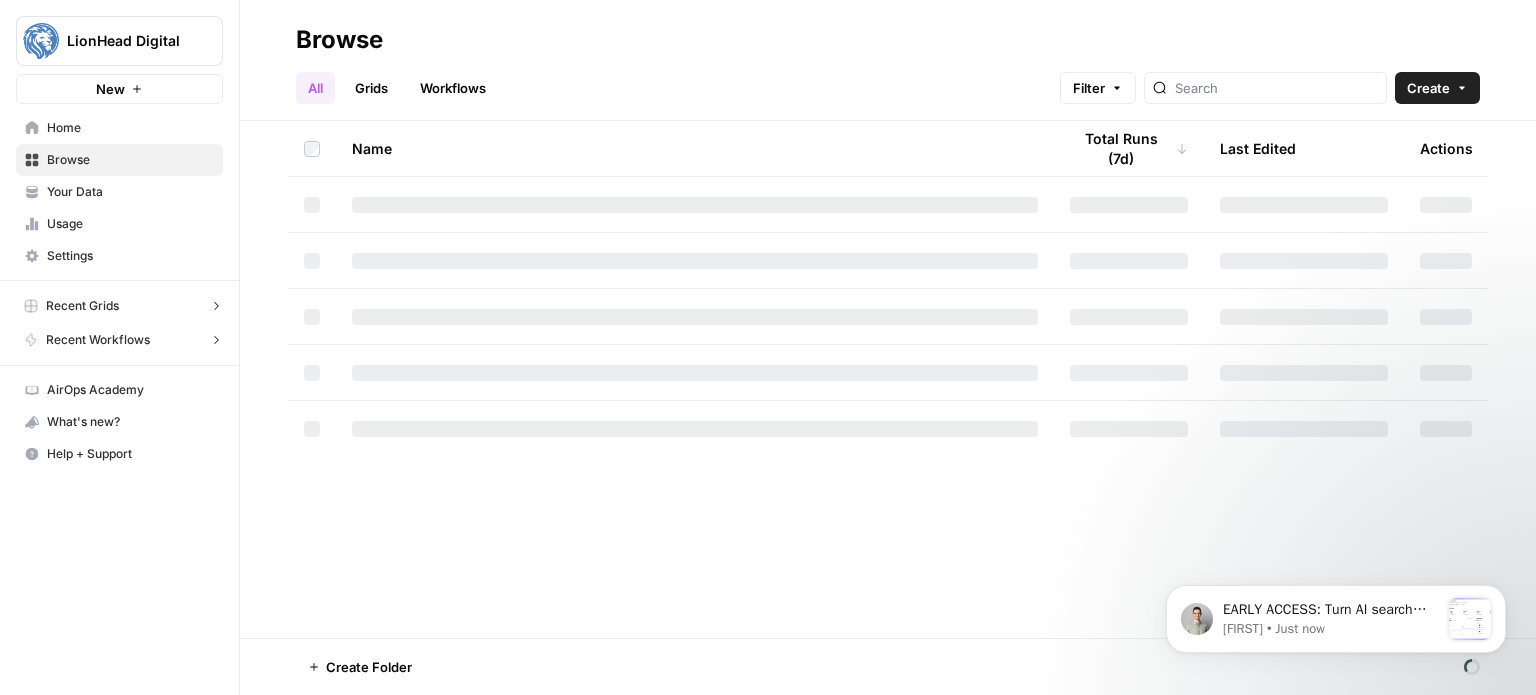 click on "Home" at bounding box center [130, 128] 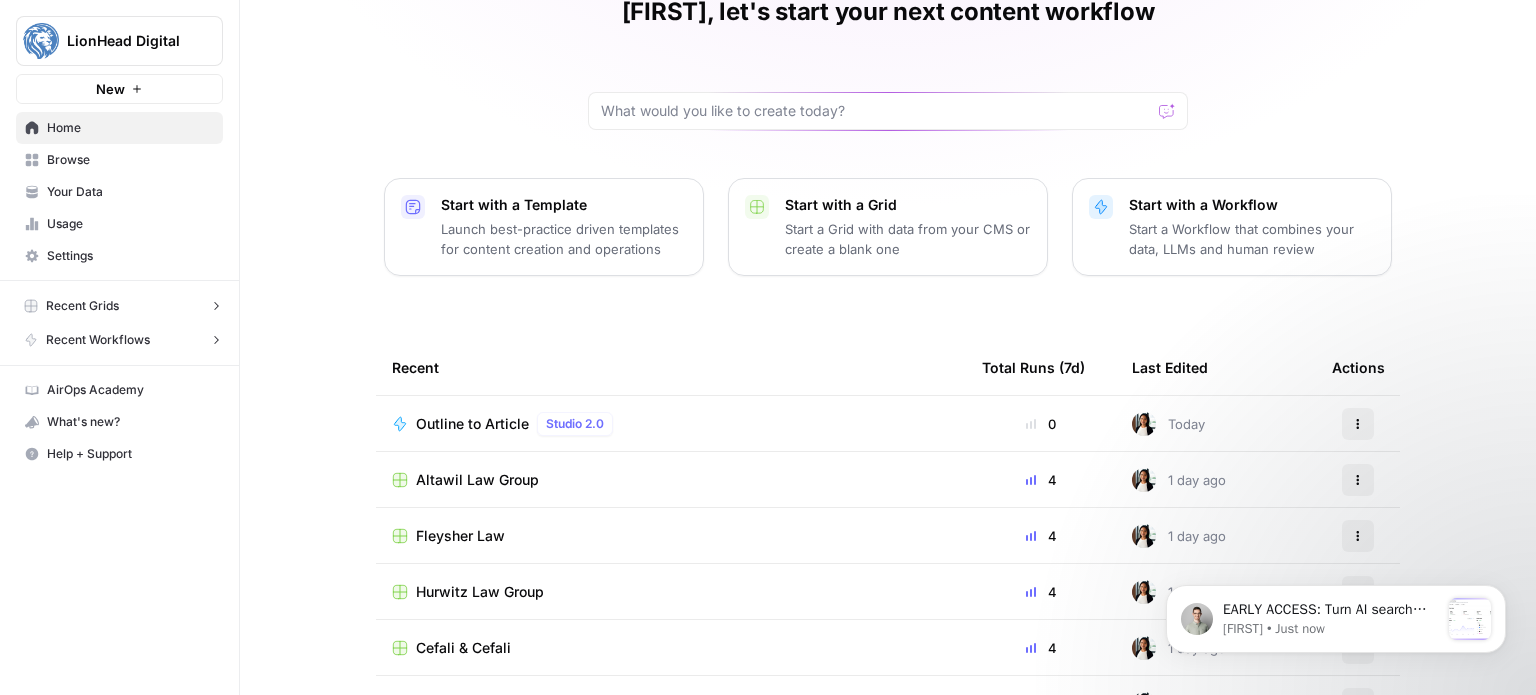 scroll, scrollTop: 224, scrollLeft: 0, axis: vertical 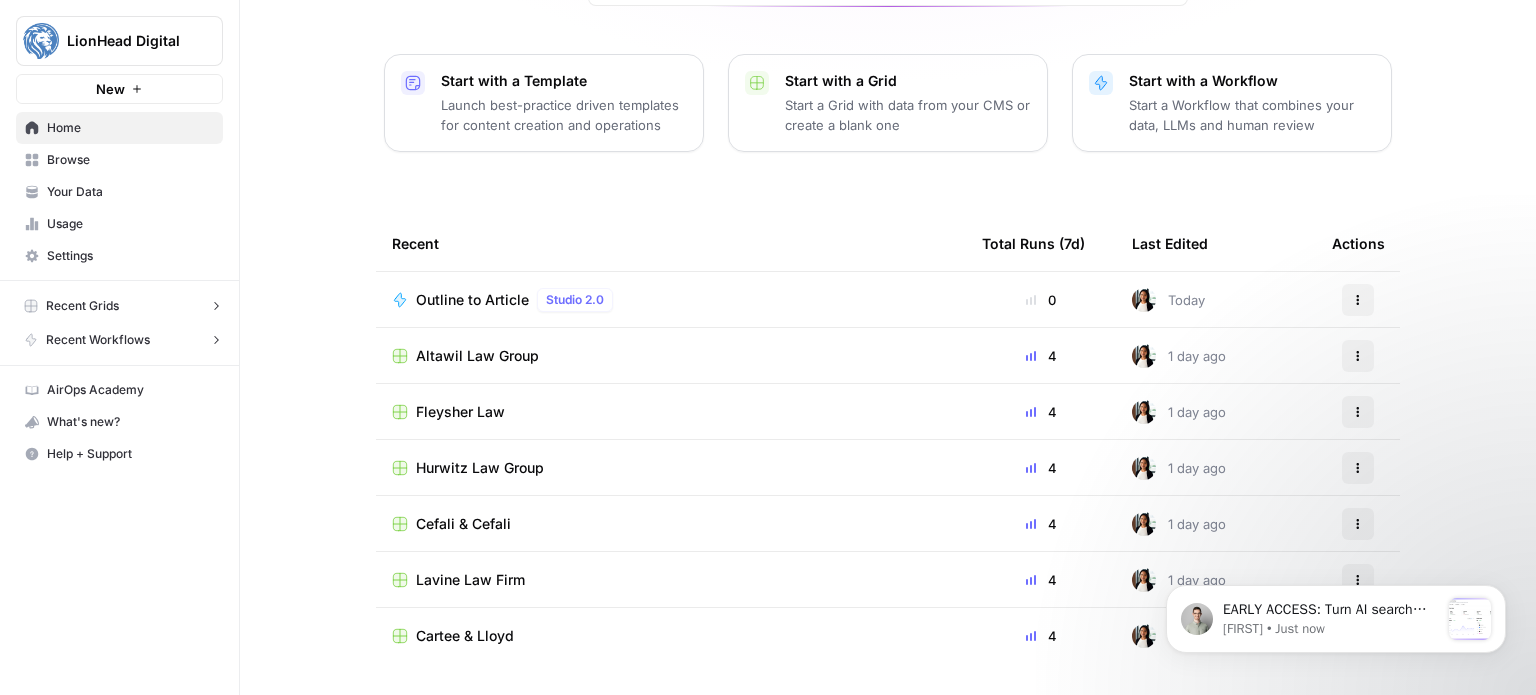 click on "Browse" at bounding box center (130, 160) 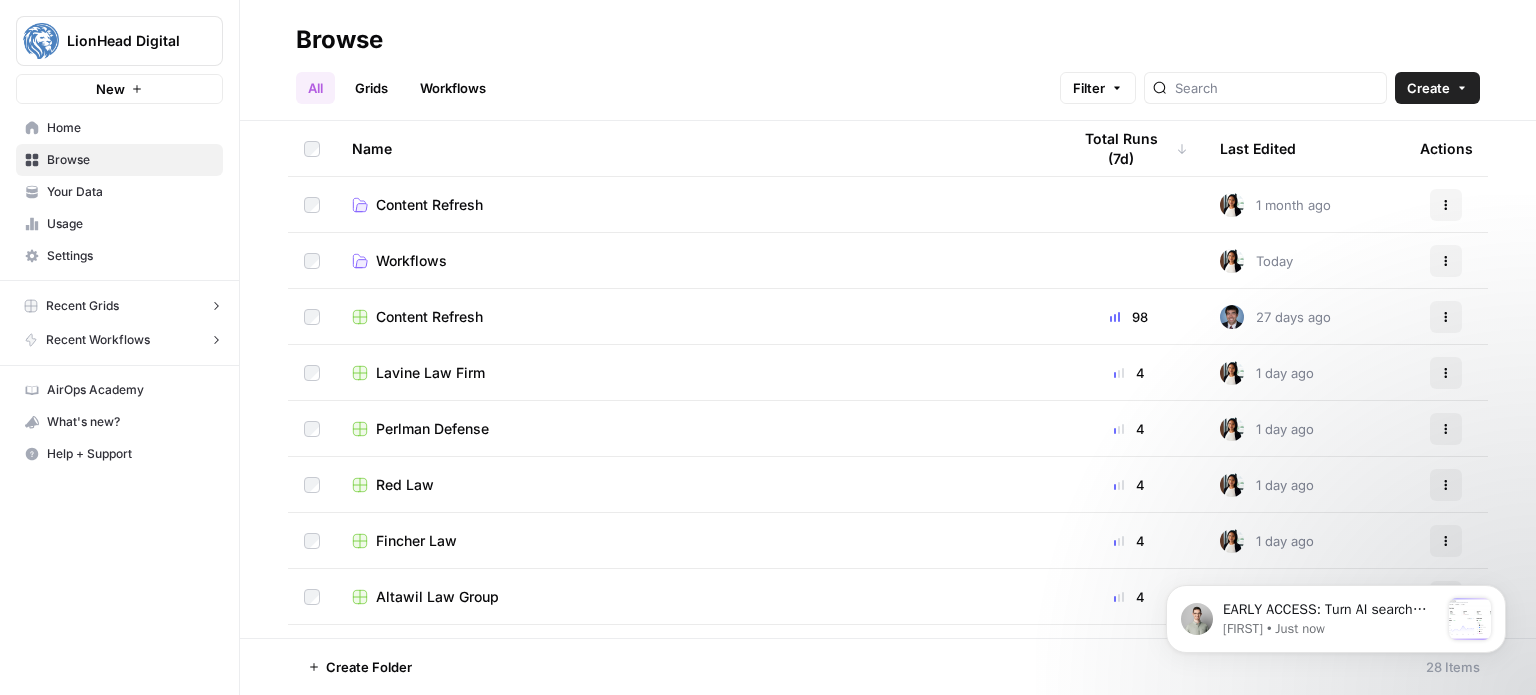 scroll, scrollTop: 0, scrollLeft: 0, axis: both 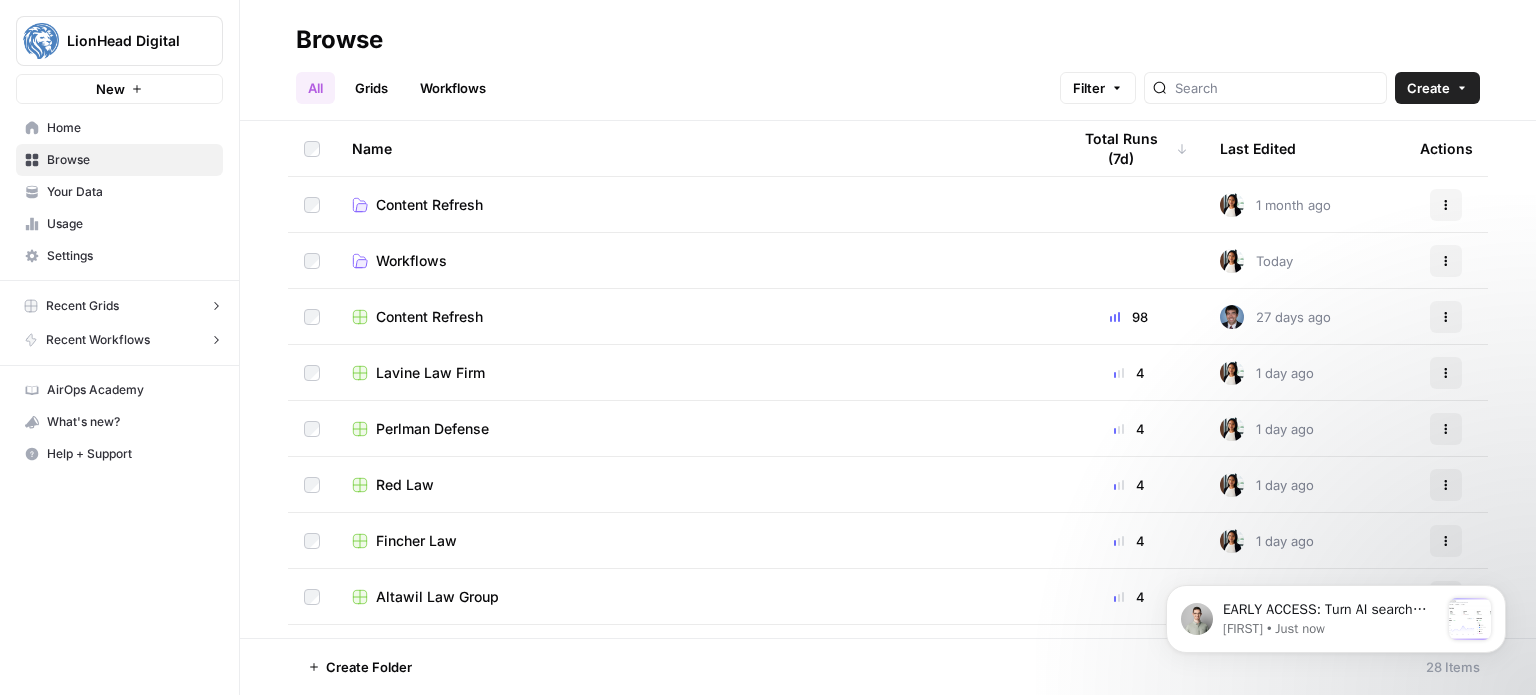 click on "Usage" at bounding box center (119, 224) 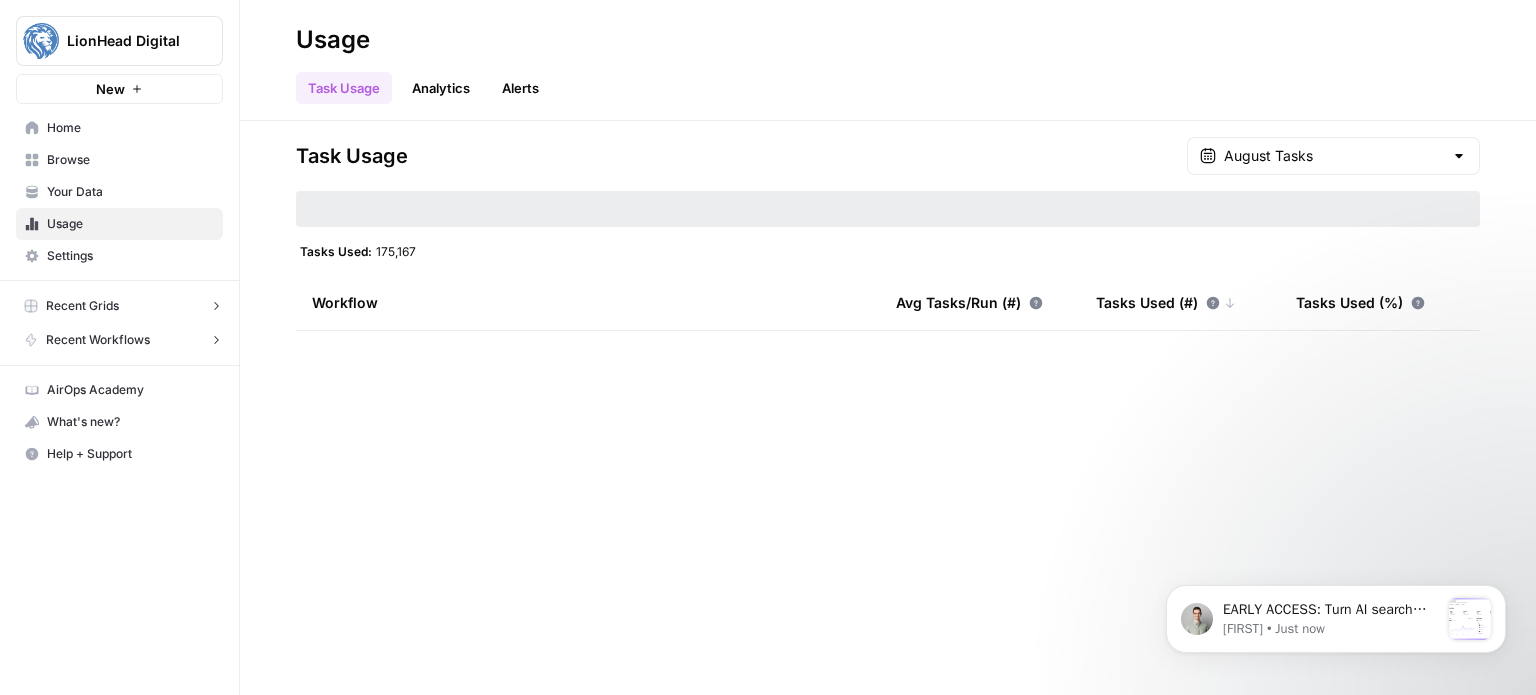 click on "Your Data" at bounding box center (130, 192) 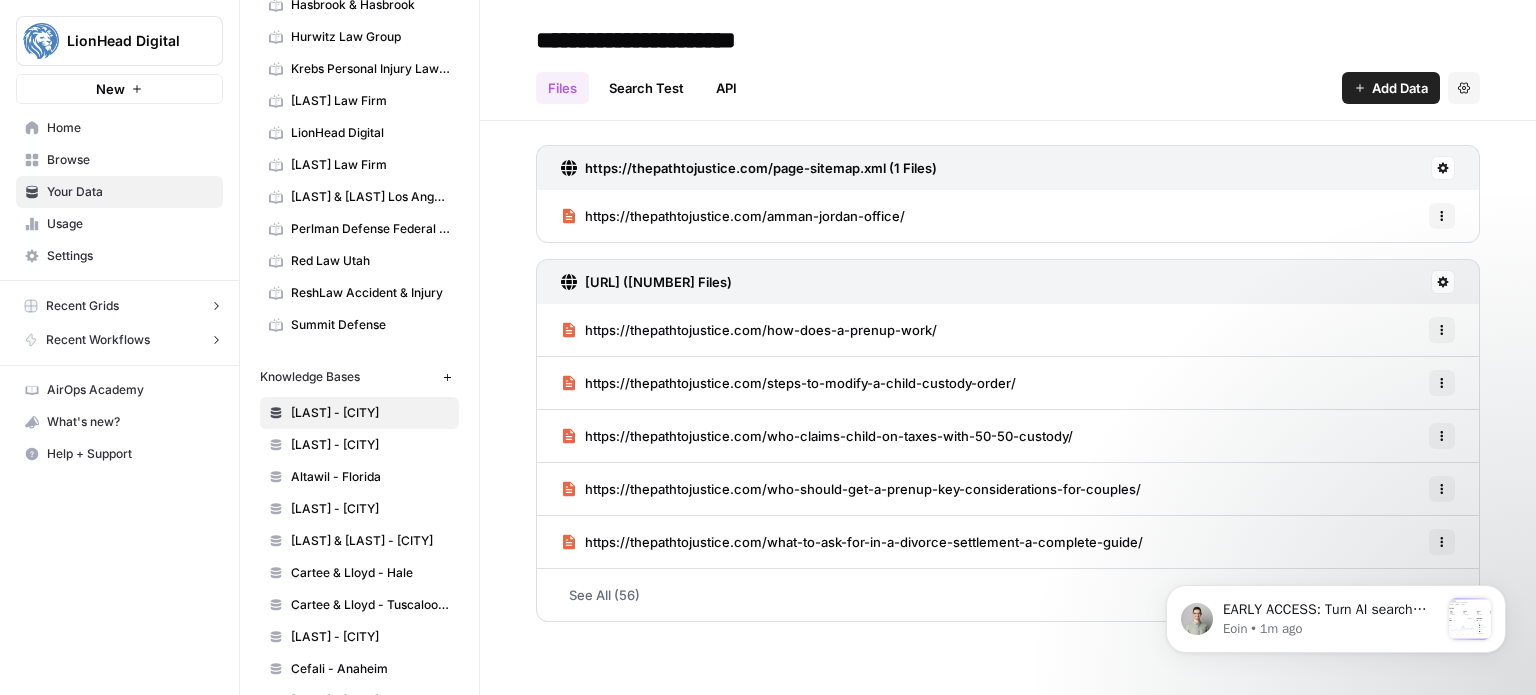 scroll, scrollTop: 0, scrollLeft: 0, axis: both 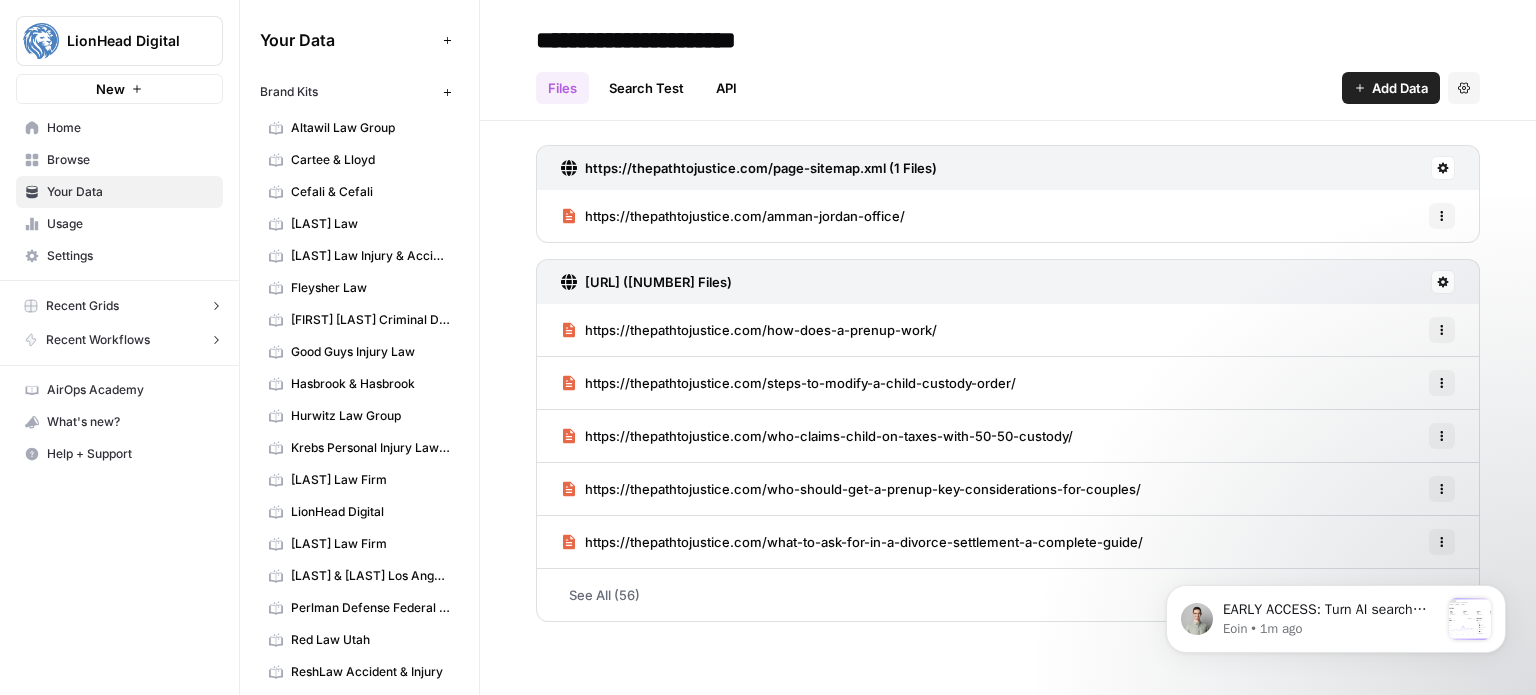 click on "Altawil Law Group" at bounding box center (370, 128) 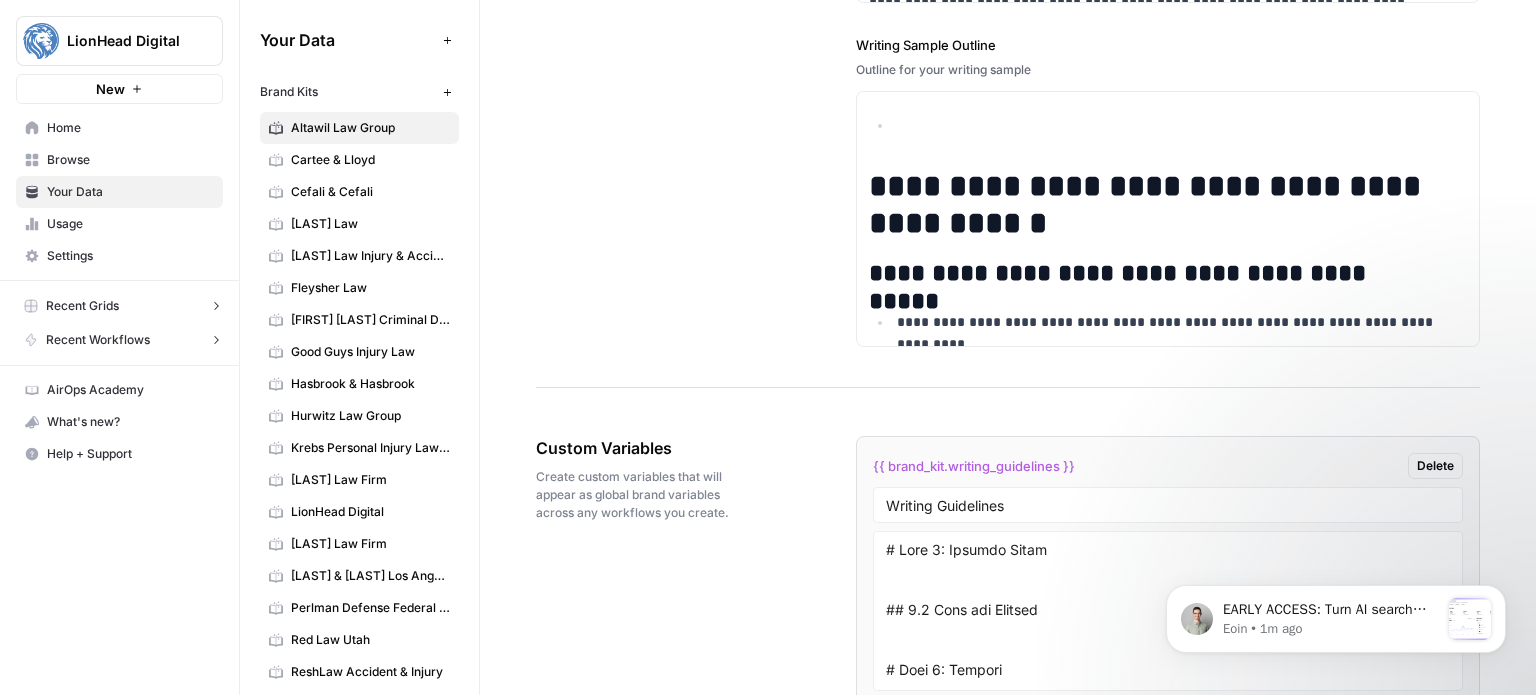 scroll, scrollTop: 3087, scrollLeft: 0, axis: vertical 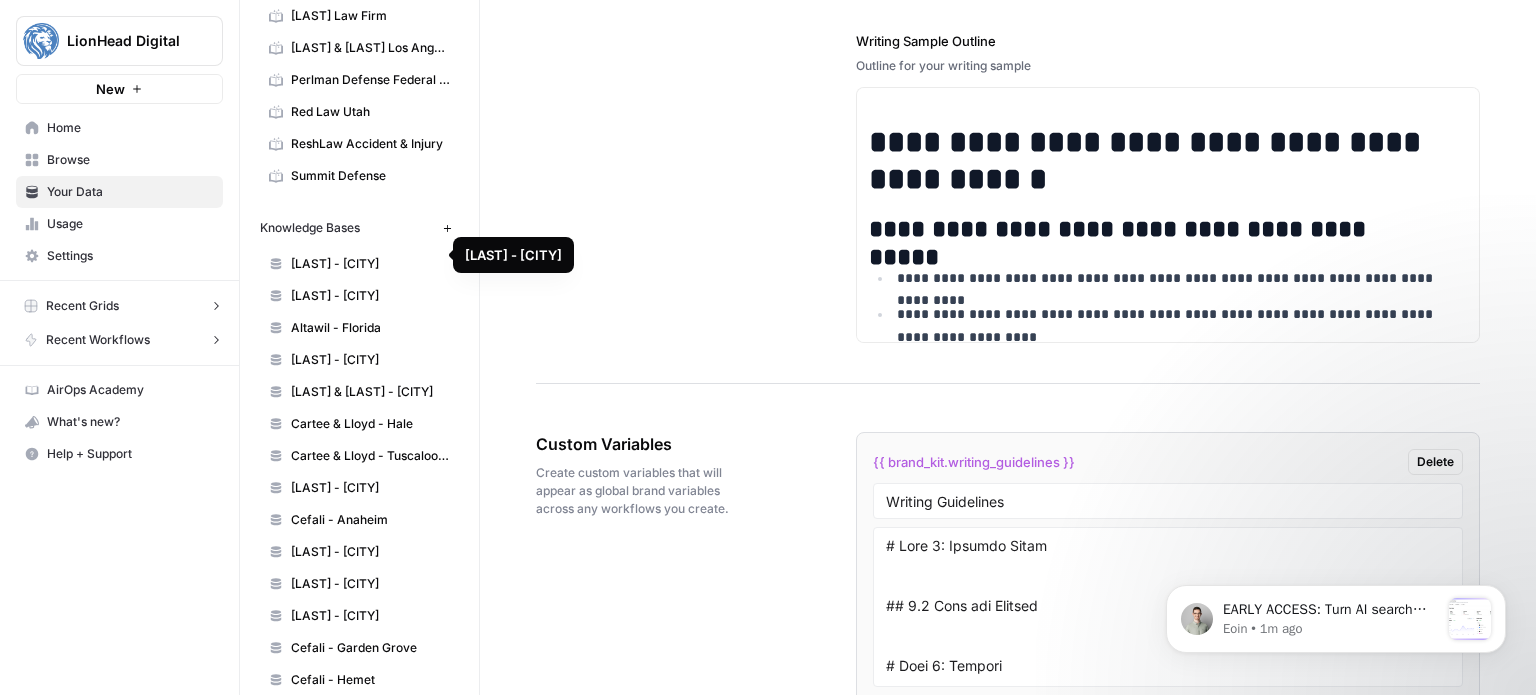 click on "[LAST] - [CITY]" at bounding box center [359, 264] 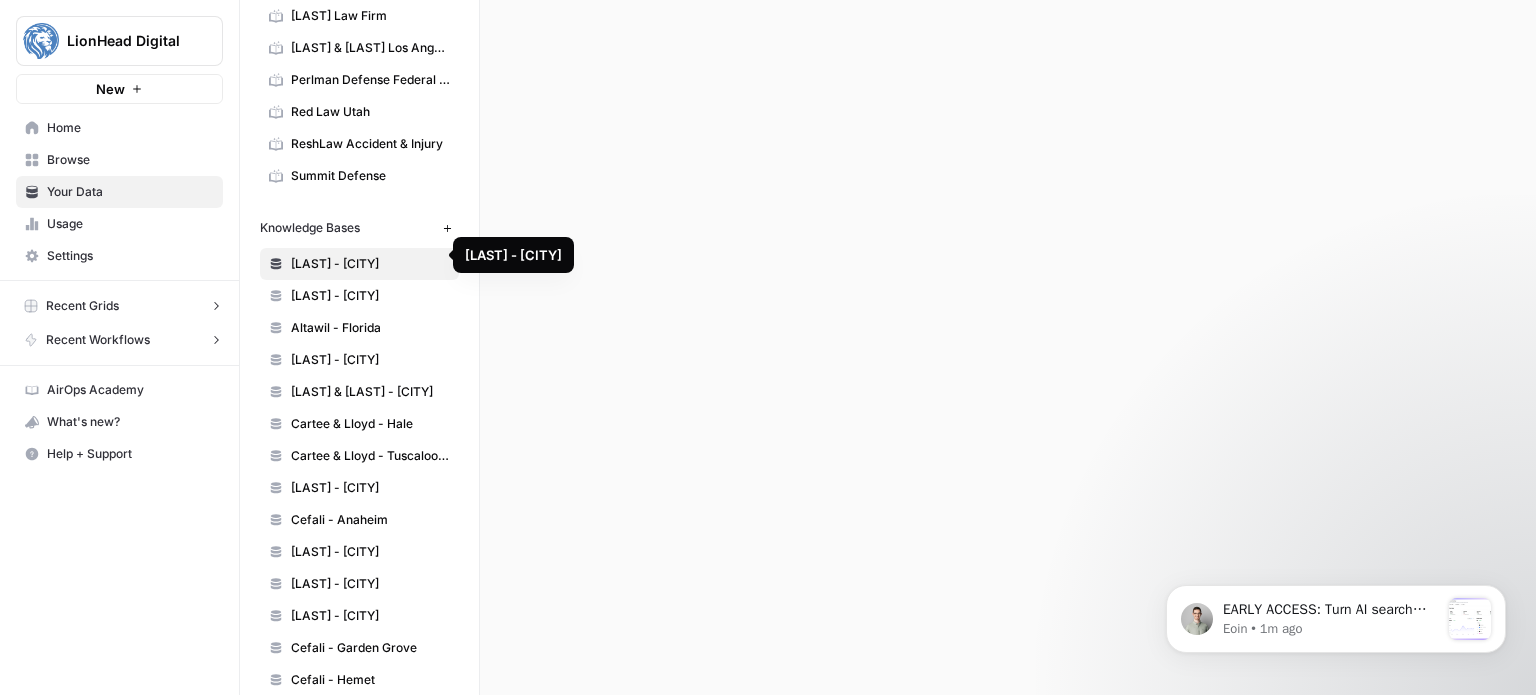 scroll, scrollTop: 0, scrollLeft: 0, axis: both 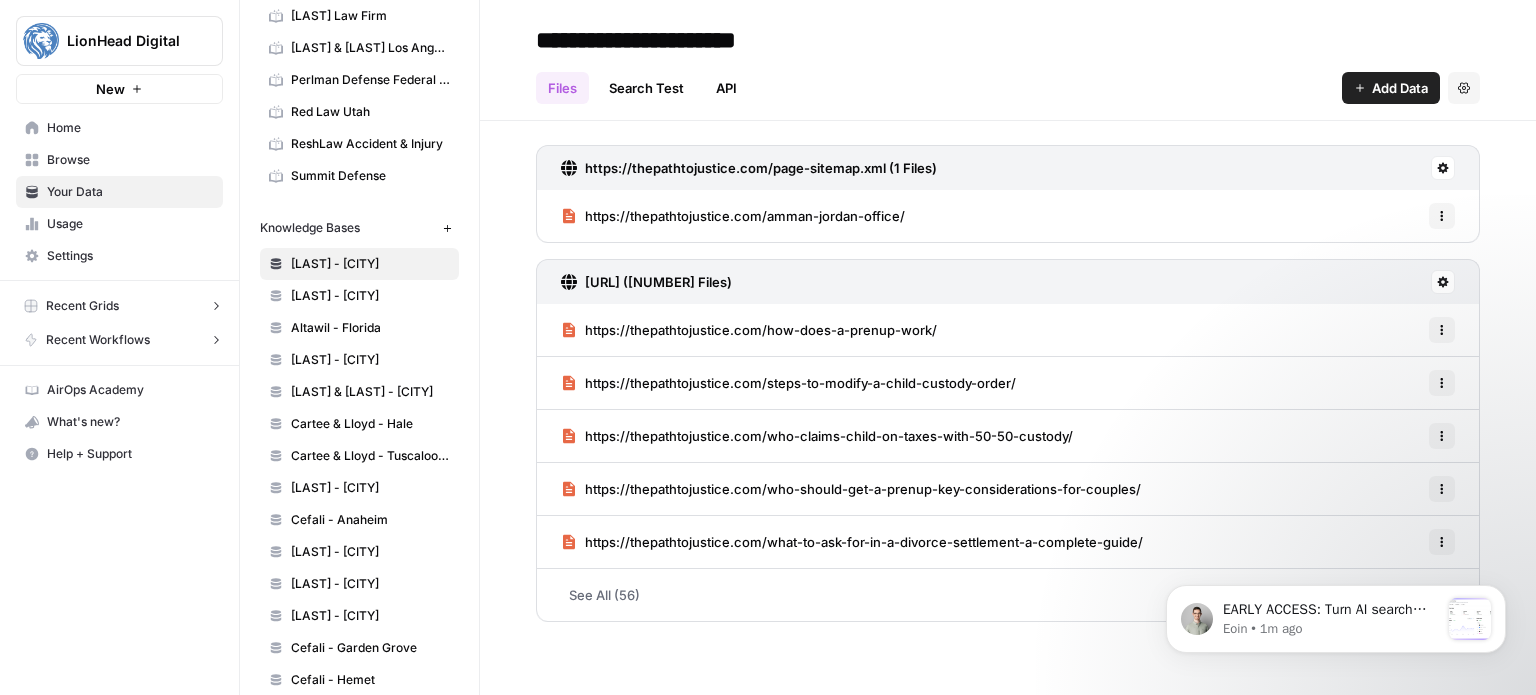 click on "[LAST] - [CITY]" at bounding box center [370, 296] 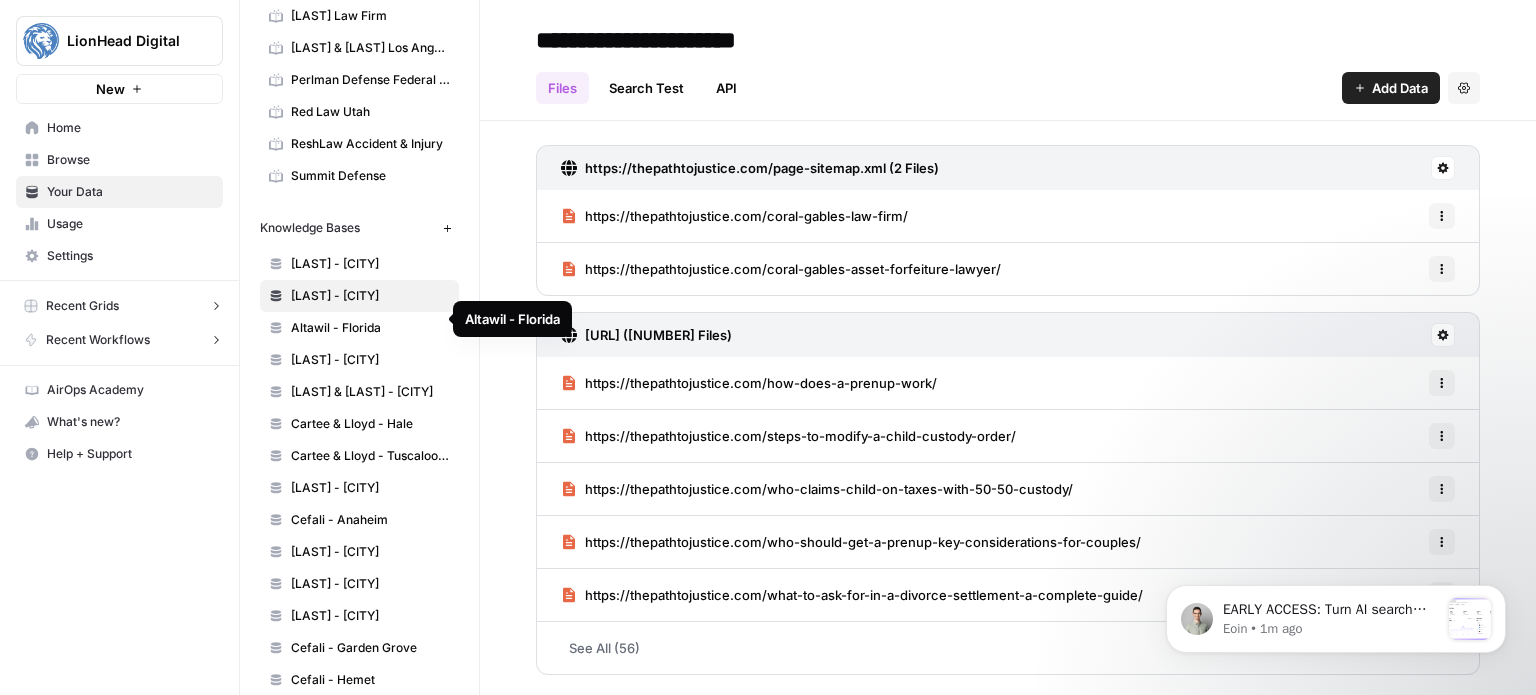 click on "Altawil - Florida" at bounding box center [370, 328] 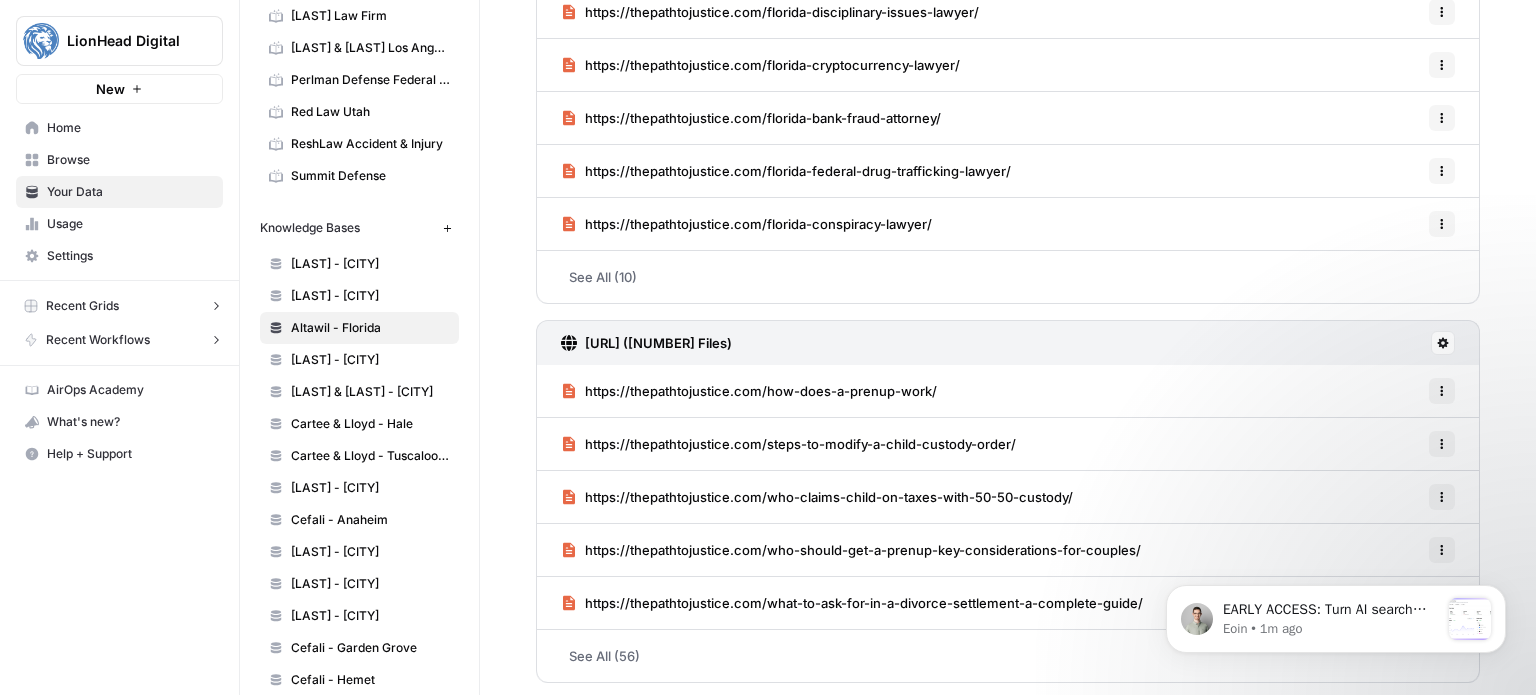 scroll, scrollTop: 0, scrollLeft: 0, axis: both 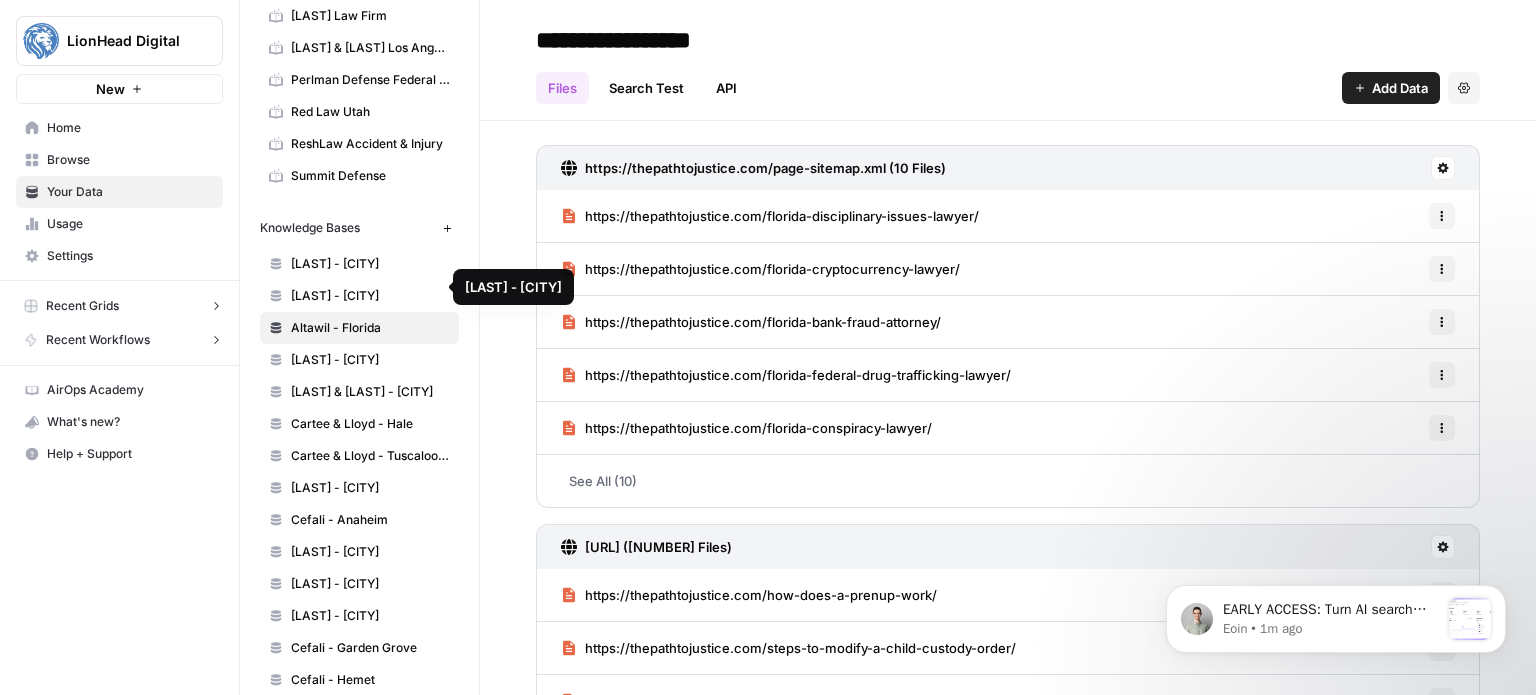click on "Altawil - Florida" at bounding box center [370, 328] 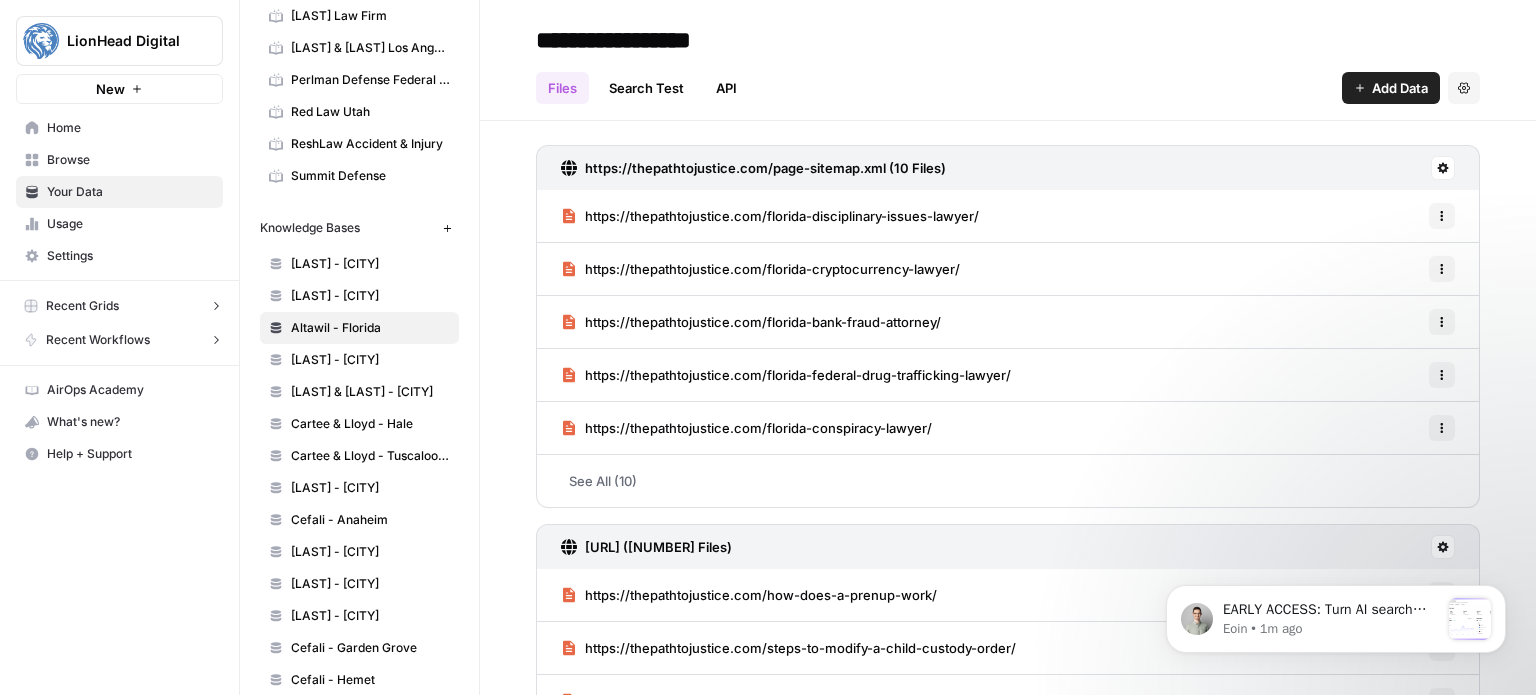 click on "[LAST] - [CITY]" at bounding box center [370, 360] 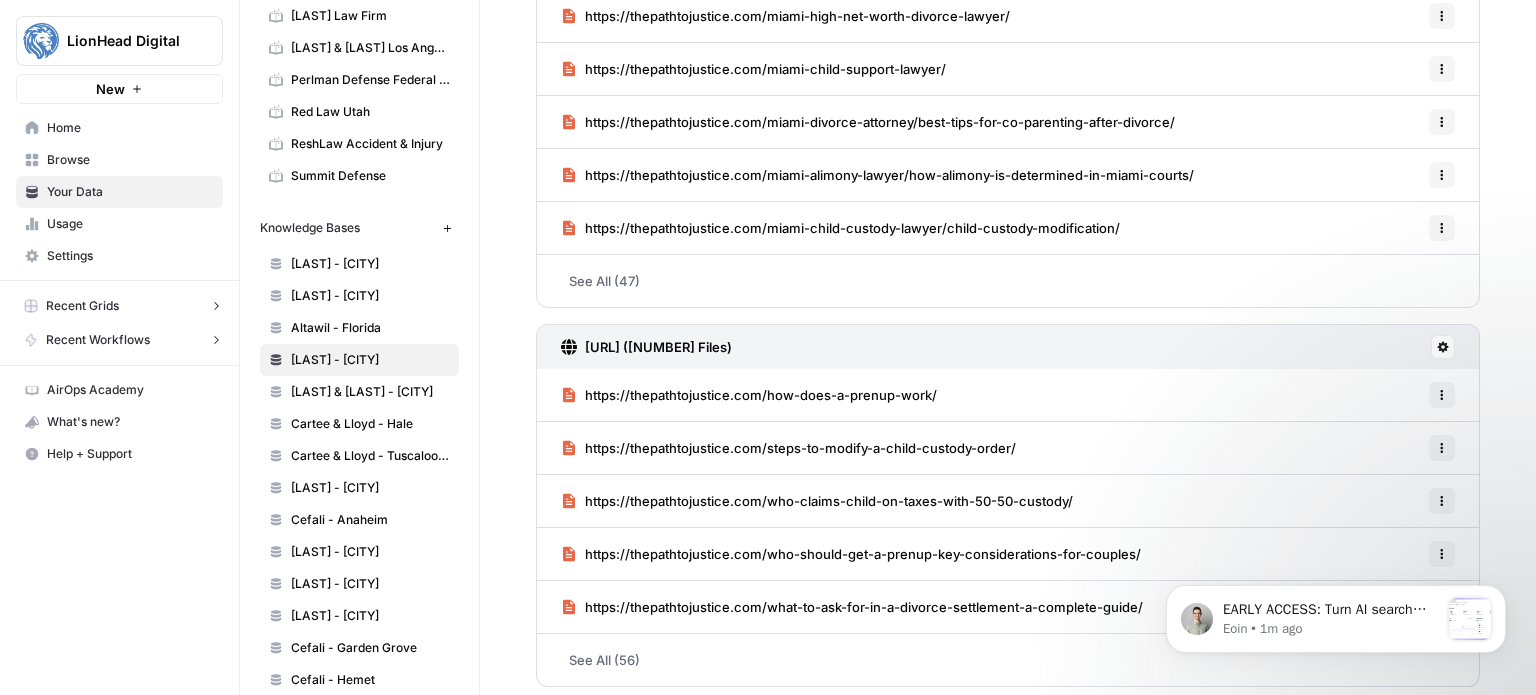 scroll, scrollTop: 204, scrollLeft: 0, axis: vertical 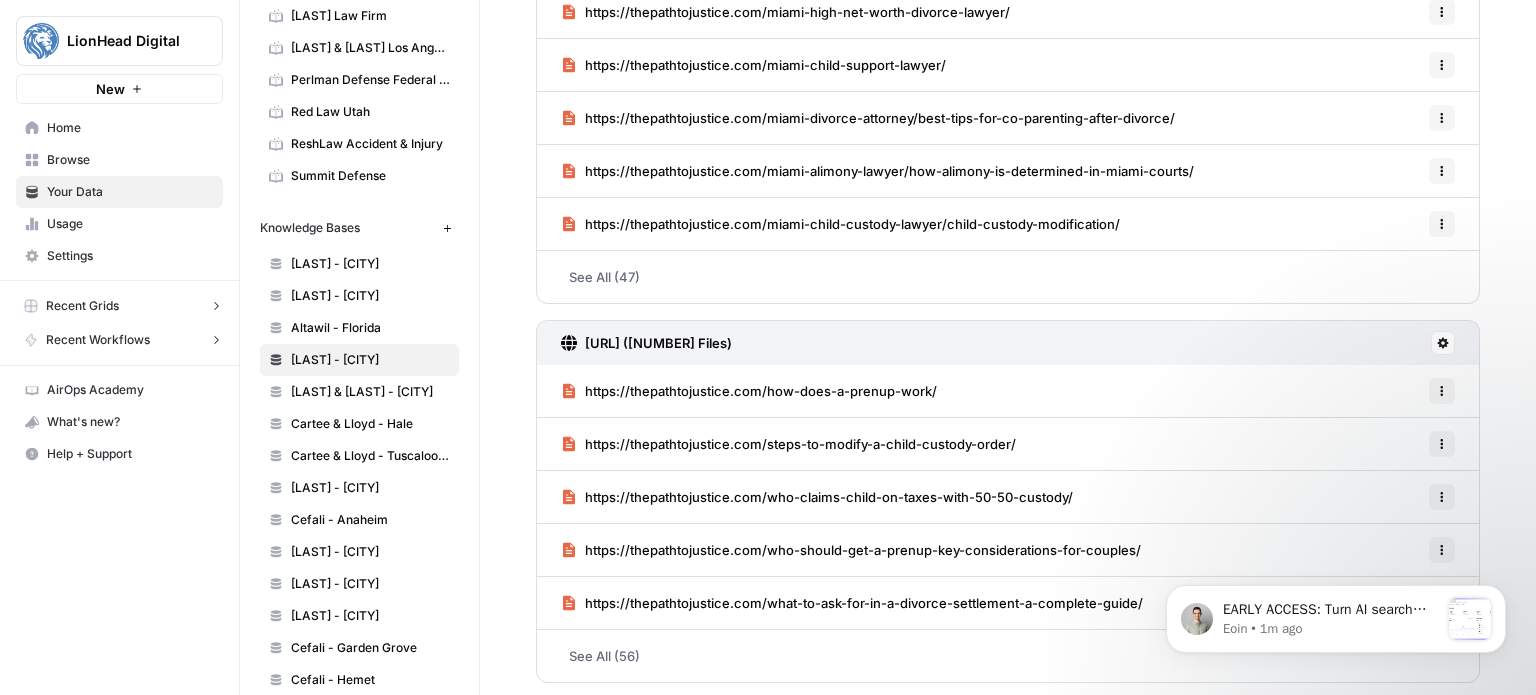 click on "[LAST] & [LAST] - [CITY]" at bounding box center [370, 392] 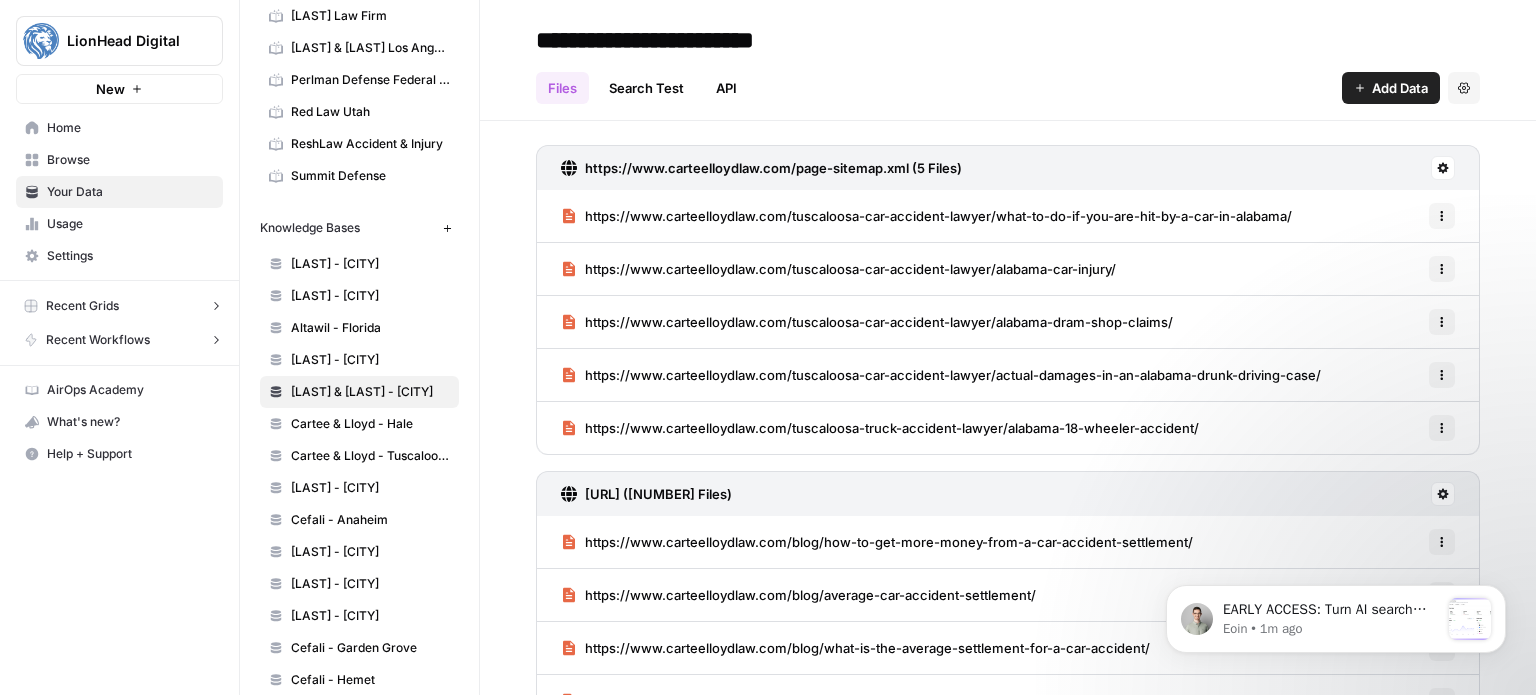 scroll, scrollTop: 152, scrollLeft: 0, axis: vertical 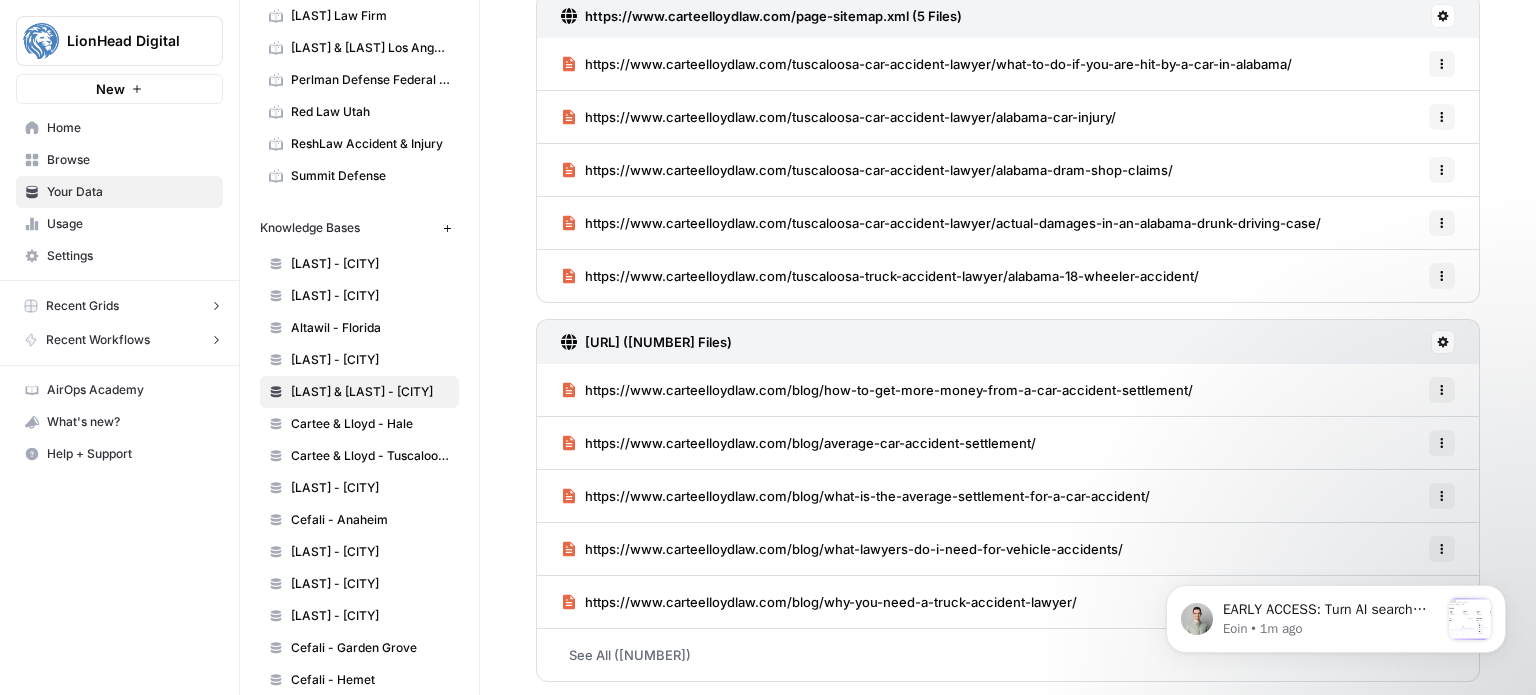 click on "Cartee & Lloyd - Hale" at bounding box center (370, 424) 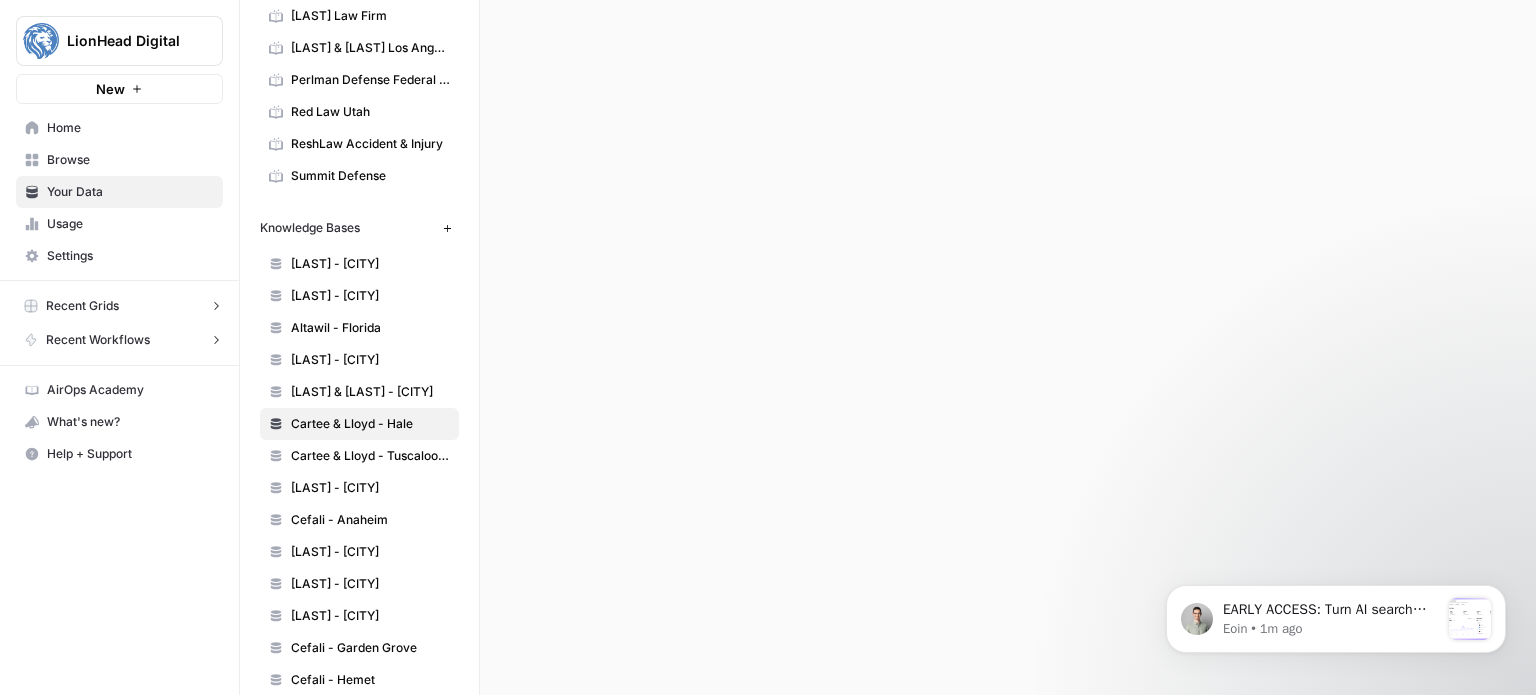 scroll, scrollTop: 0, scrollLeft: 0, axis: both 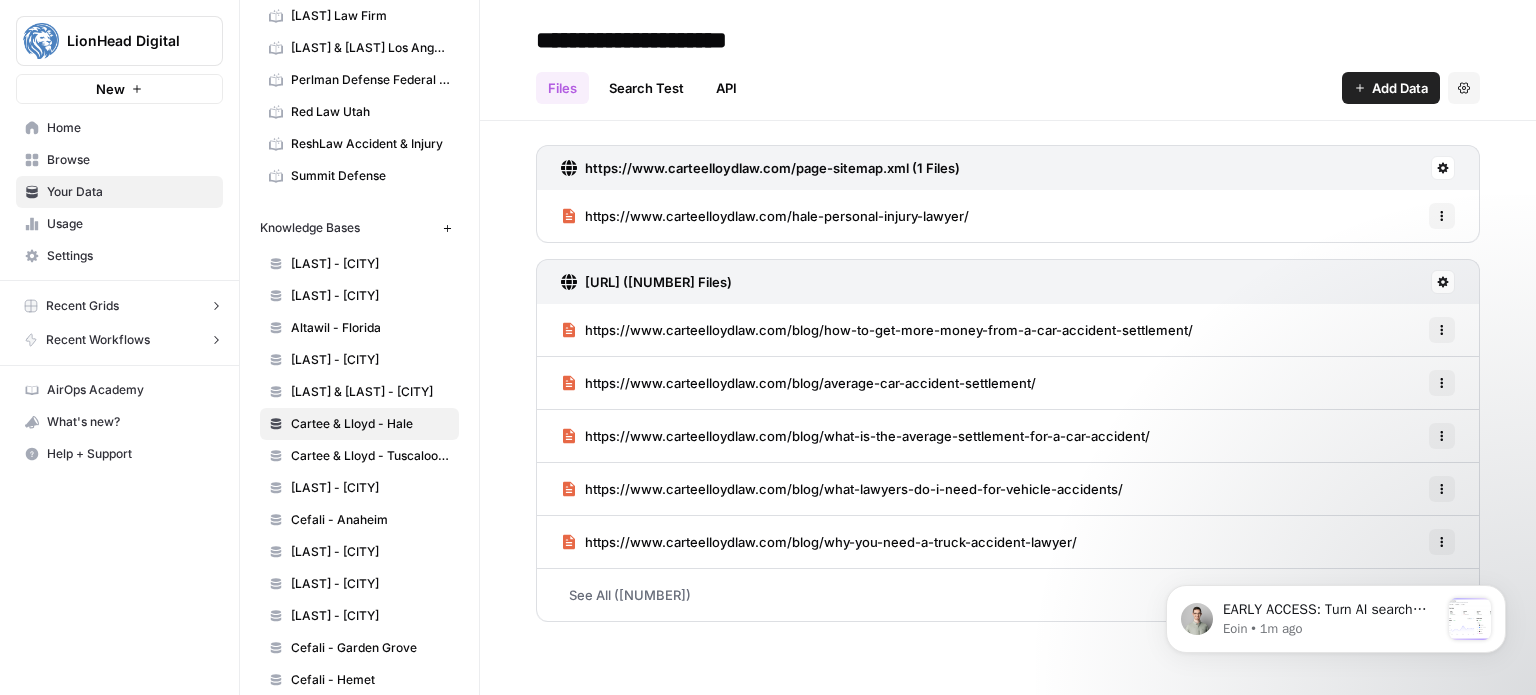 click on "Usage" at bounding box center [119, 224] 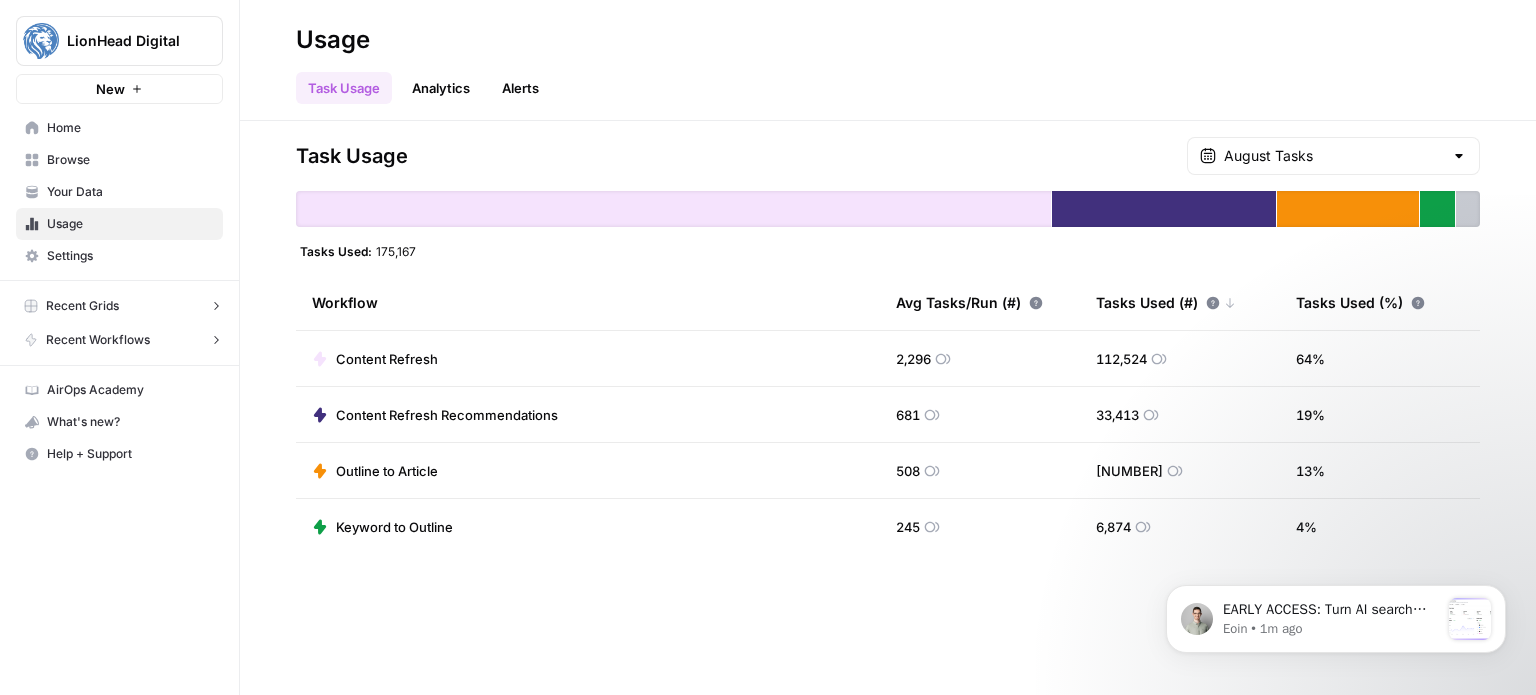 click on "Recent Workflows" at bounding box center (123, 340) 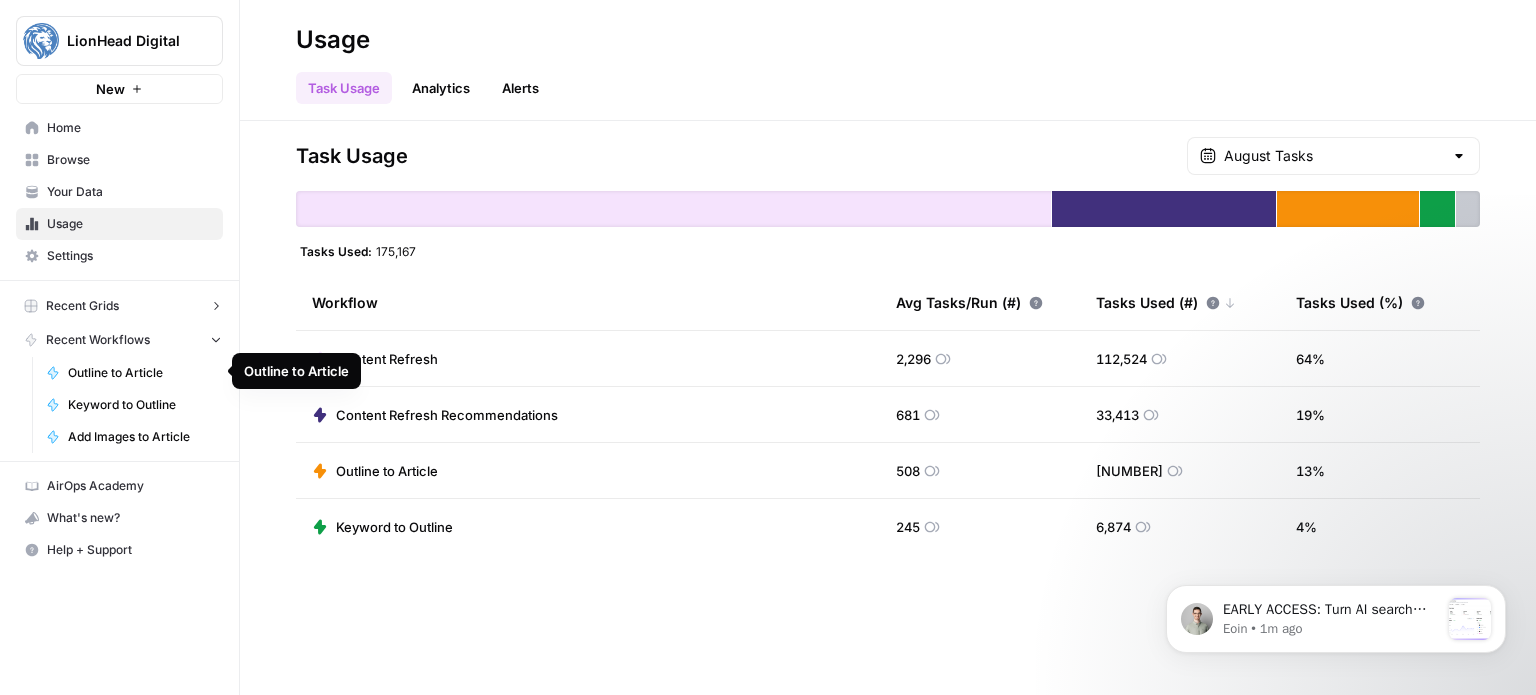 click on "Outline to Article" at bounding box center [141, 373] 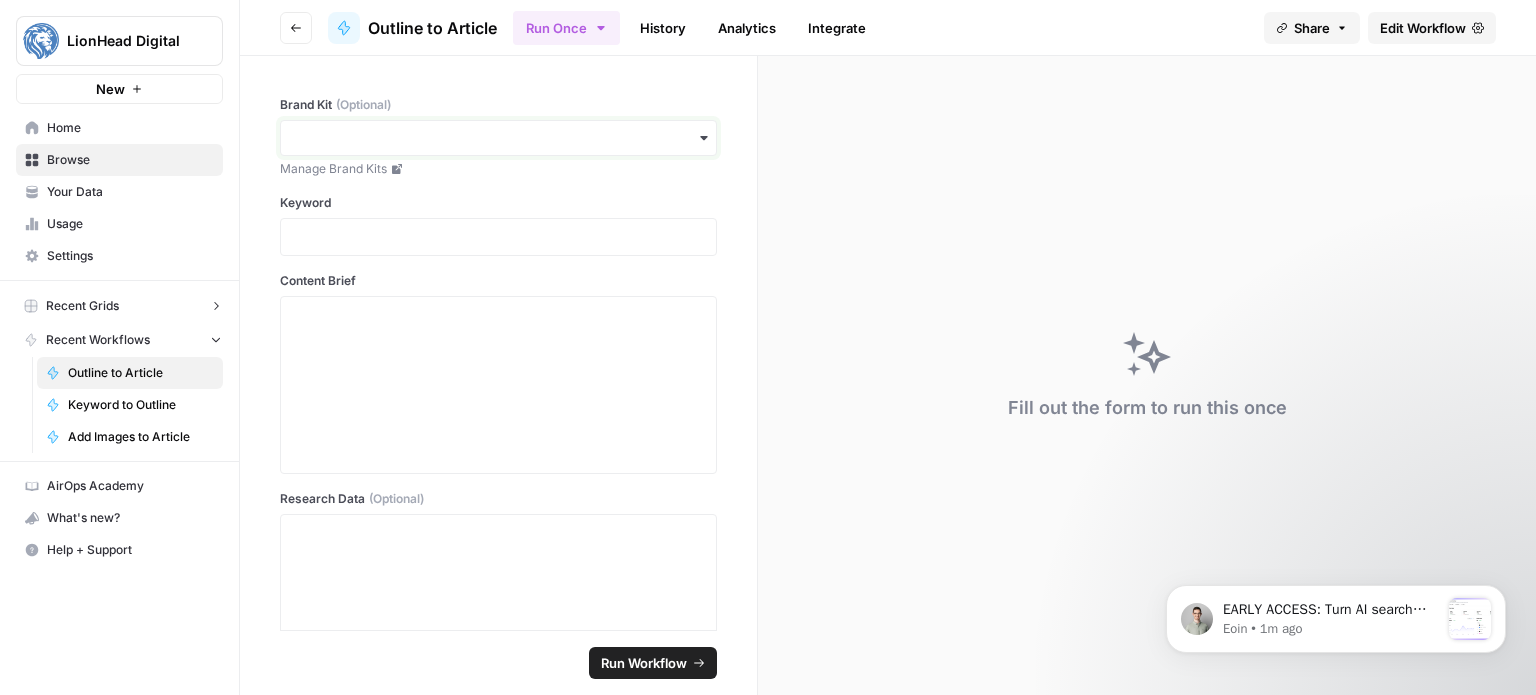 click on "Brand Kit (Optional)" at bounding box center (498, 138) 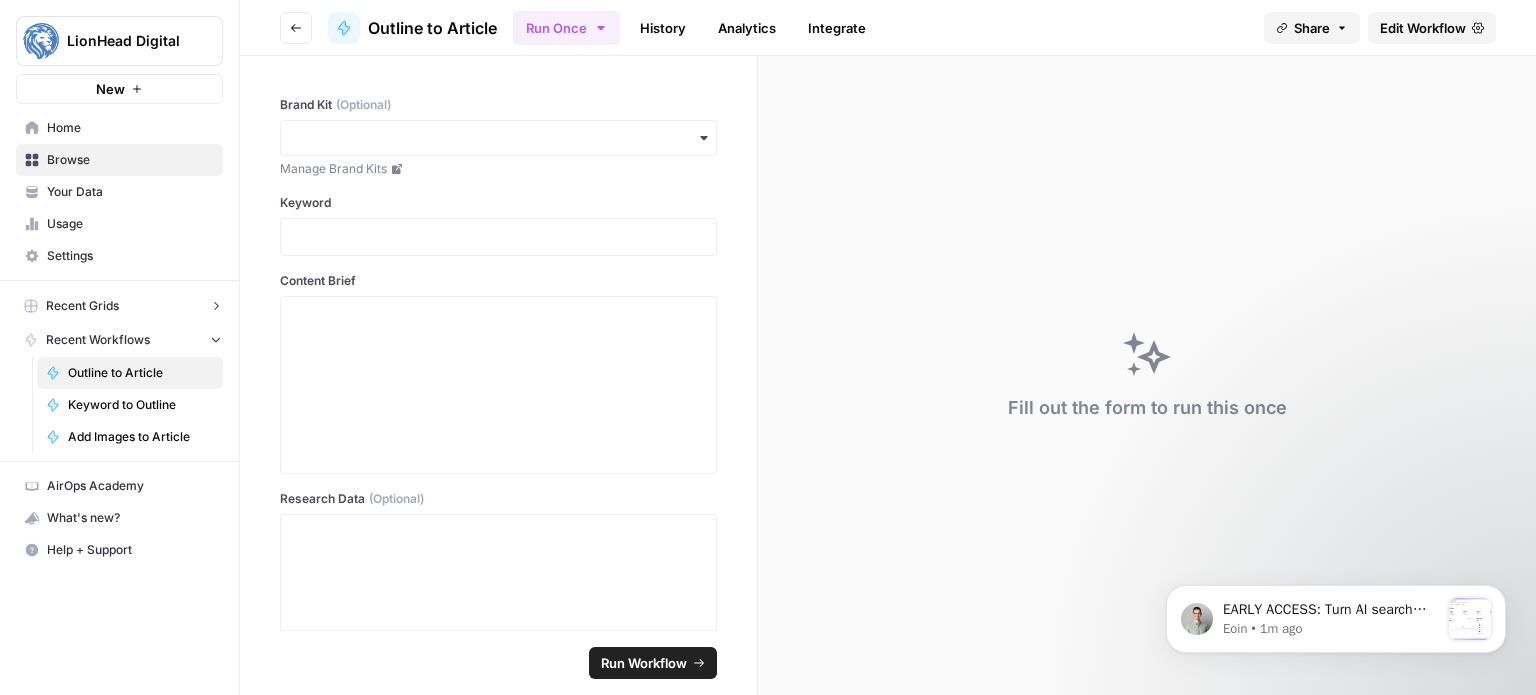 click on "Brand Kit (Optional) Manage Brand Kits Keyword Content Brief Research Data (Optional) Perplexity (Optional) Keyword Gap (Optional) Knowledge Base ID (Optional)" at bounding box center [498, 343] 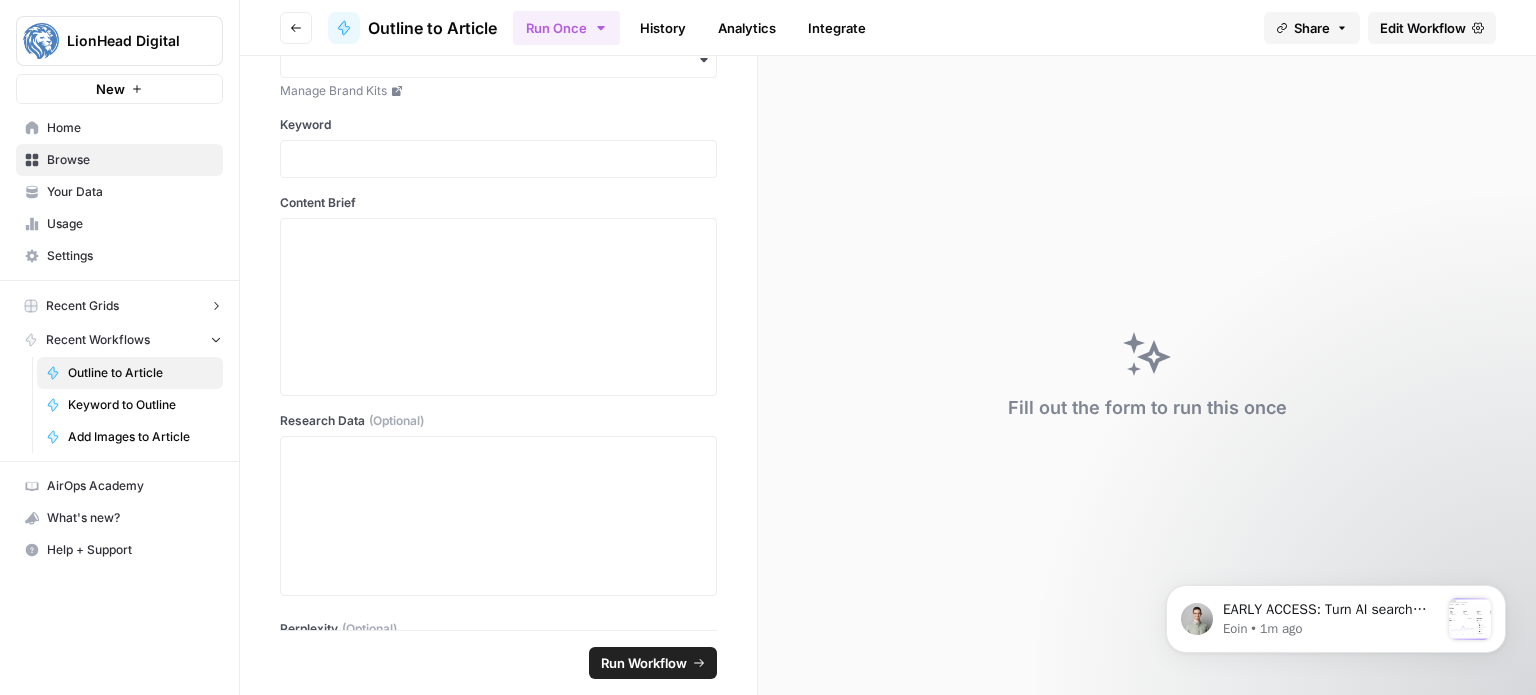 scroll, scrollTop: 80, scrollLeft: 0, axis: vertical 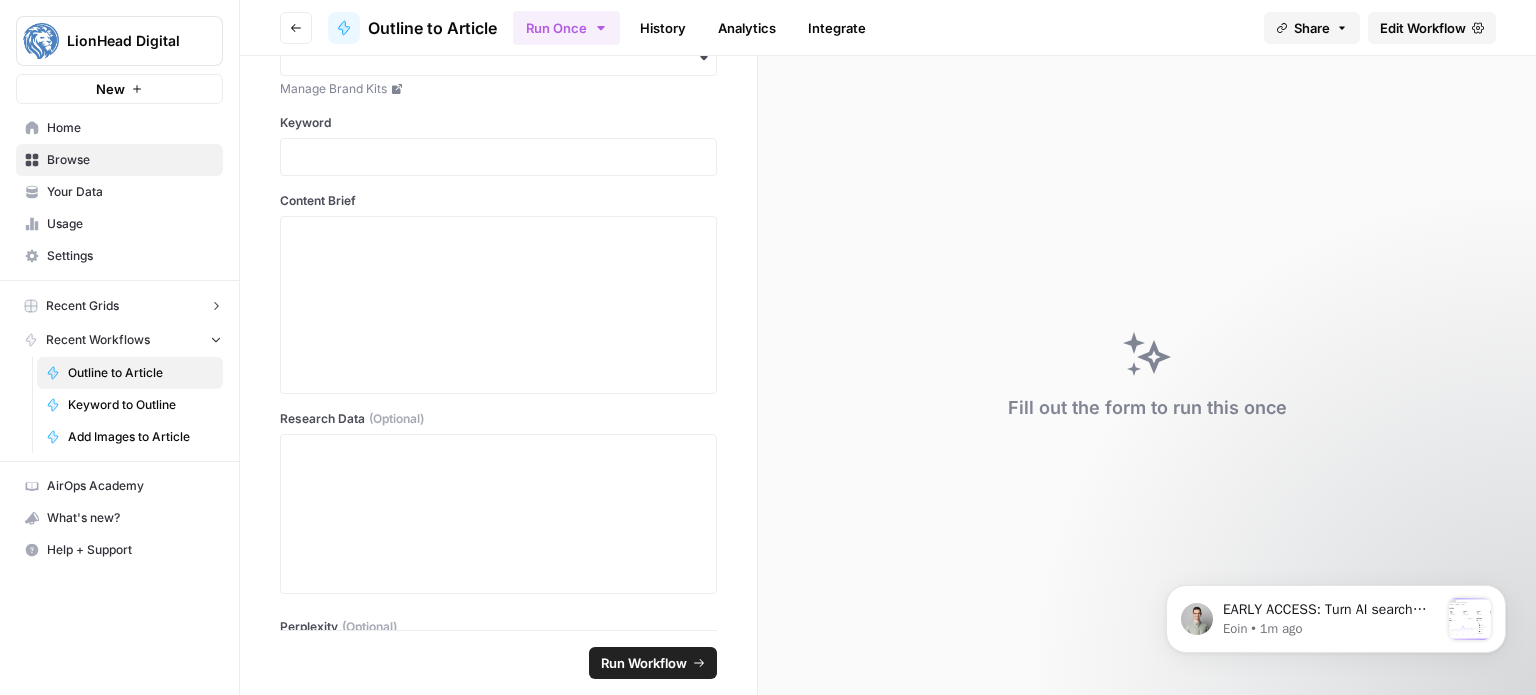 click at bounding box center [498, 157] 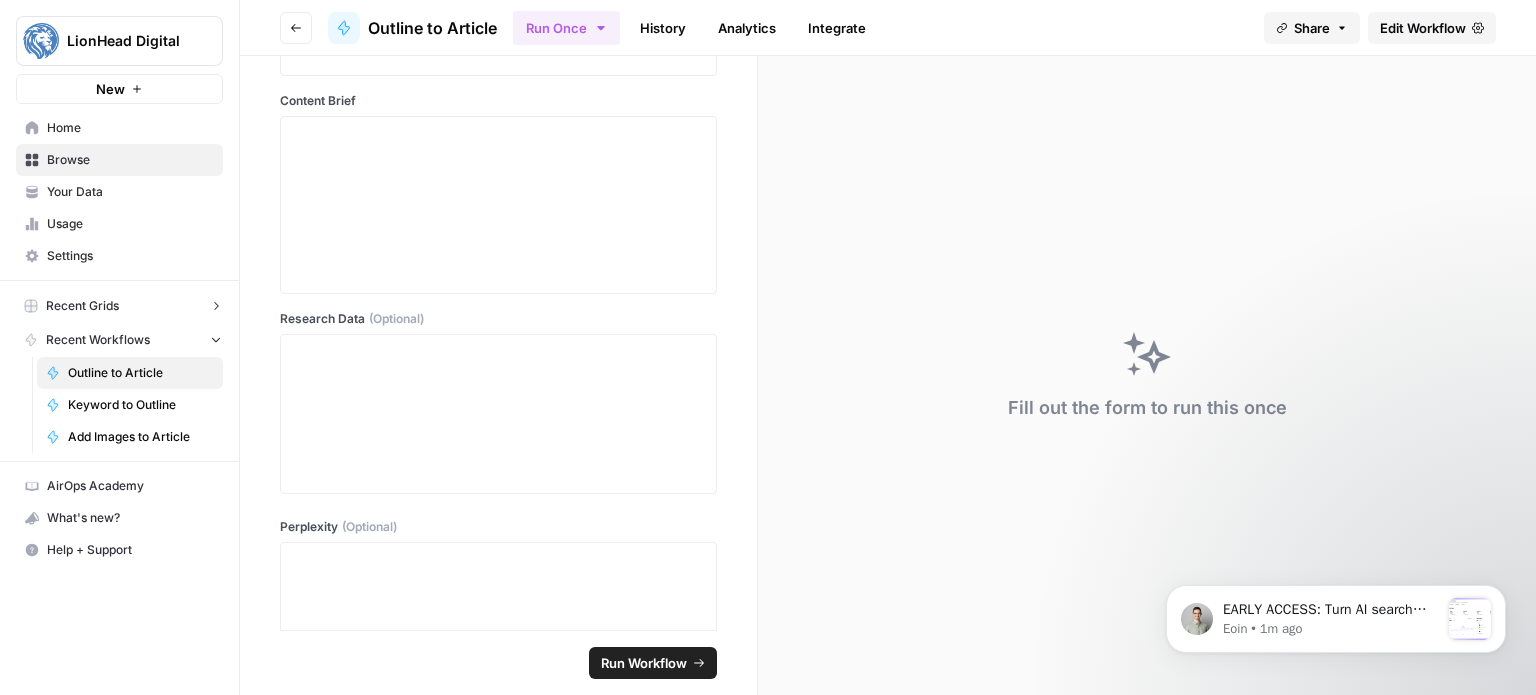 scroll, scrollTop: 183, scrollLeft: 0, axis: vertical 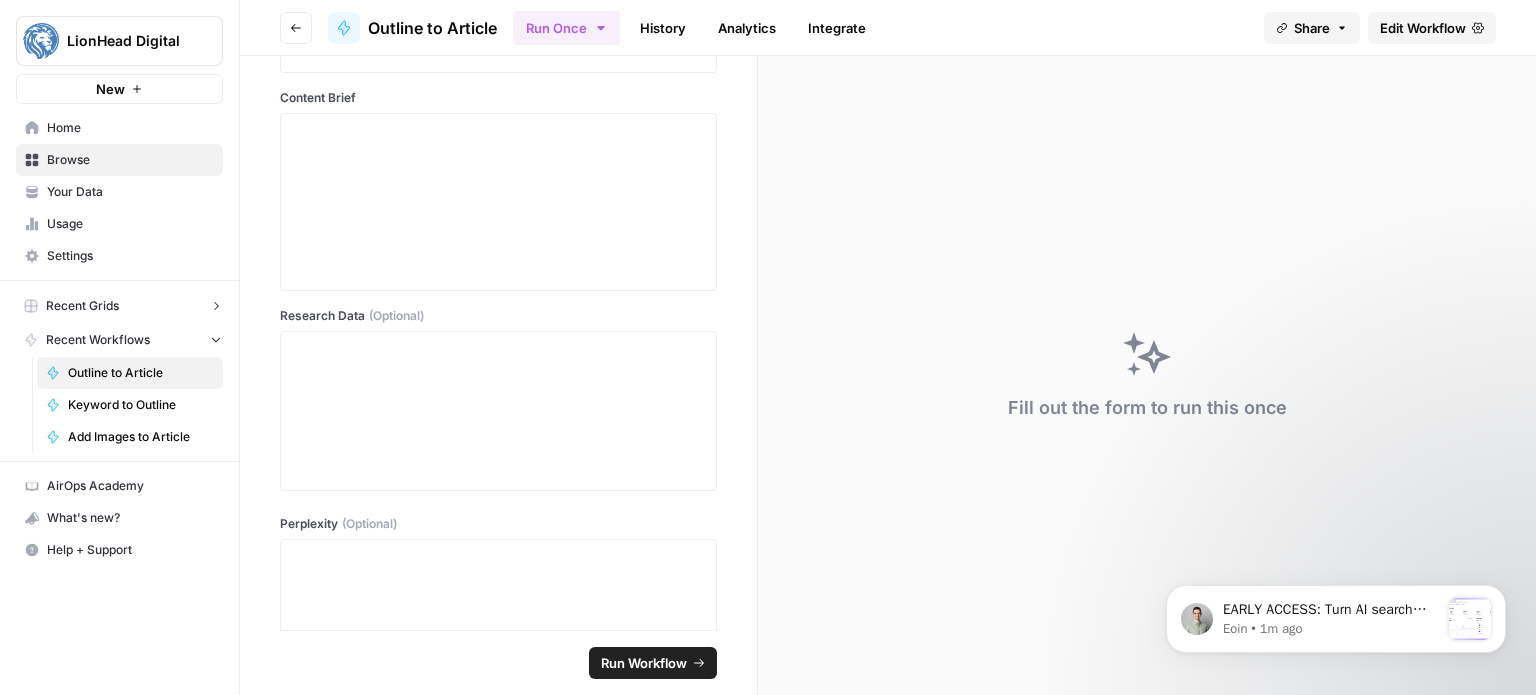 click on "History" at bounding box center (663, 28) 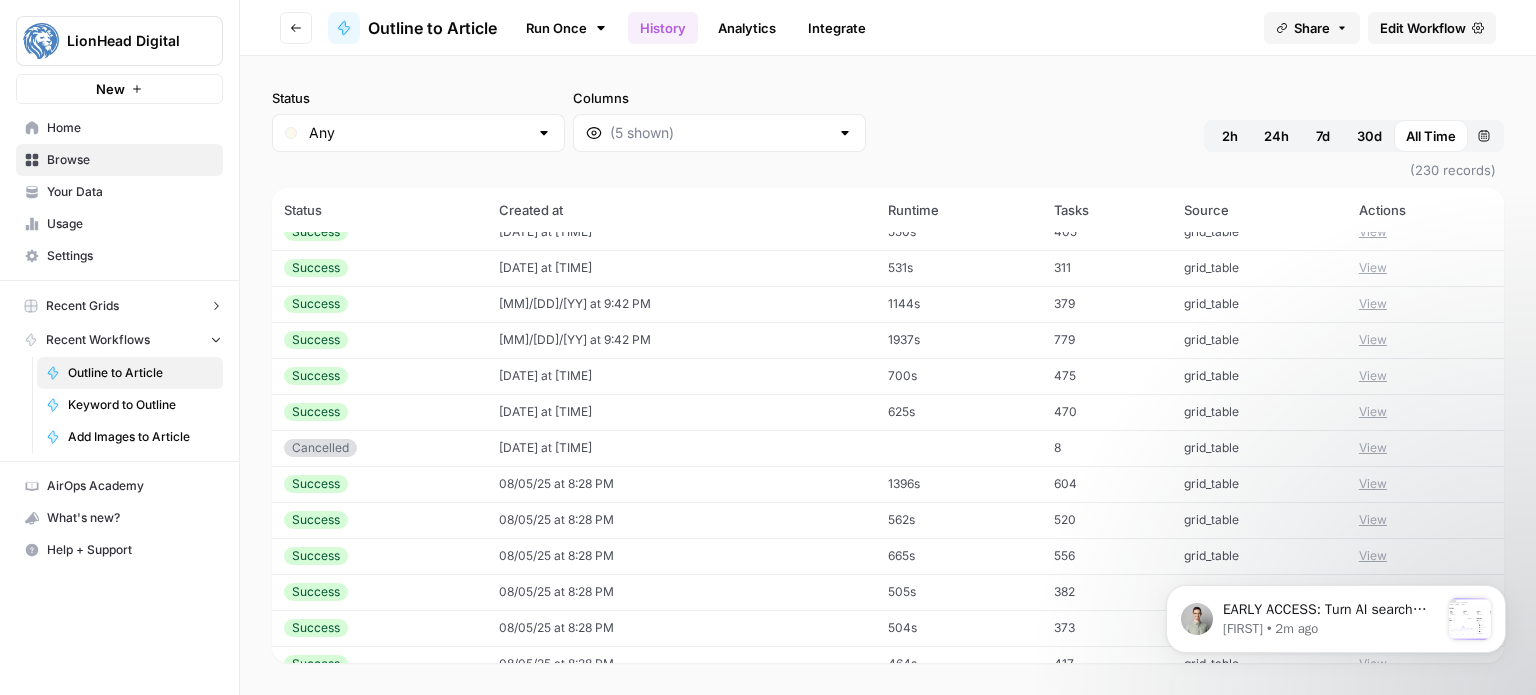 scroll, scrollTop: 0, scrollLeft: 0, axis: both 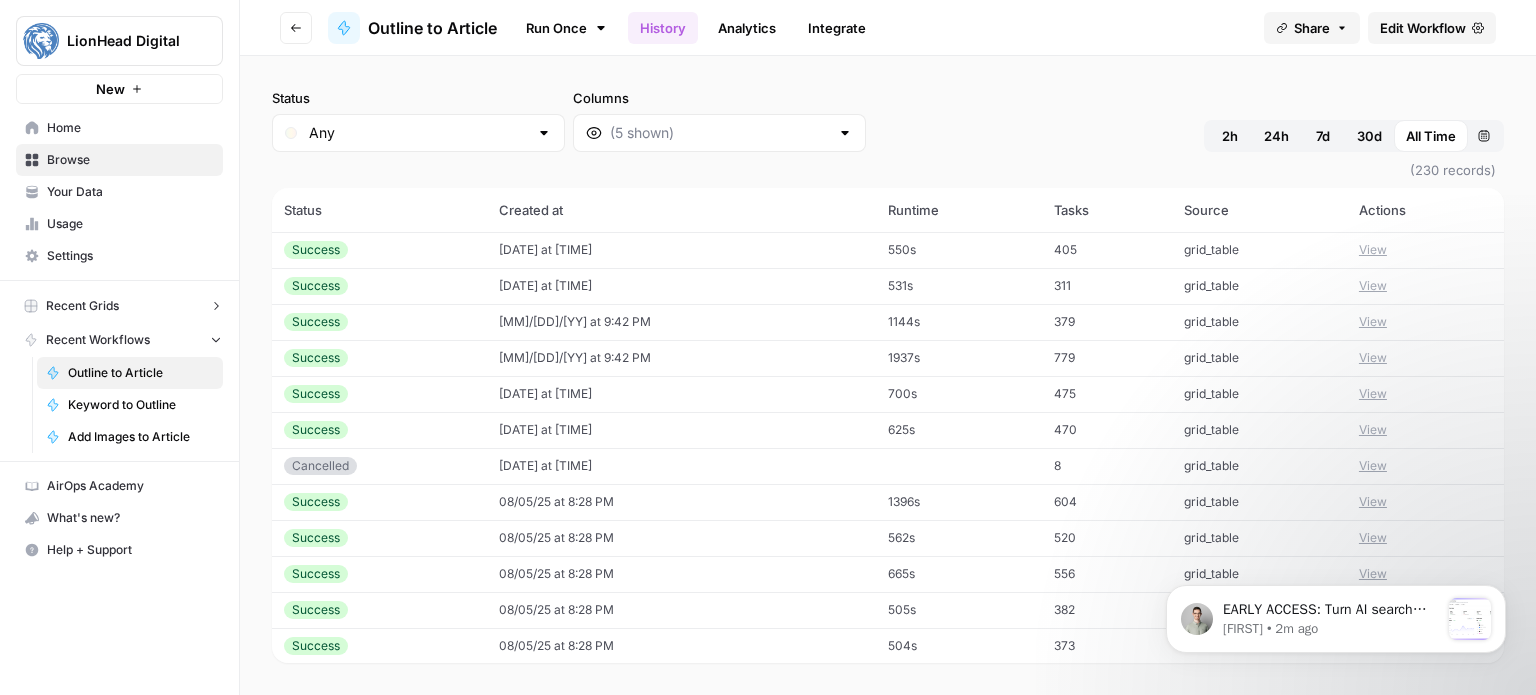 click on "550s" at bounding box center (959, 250) 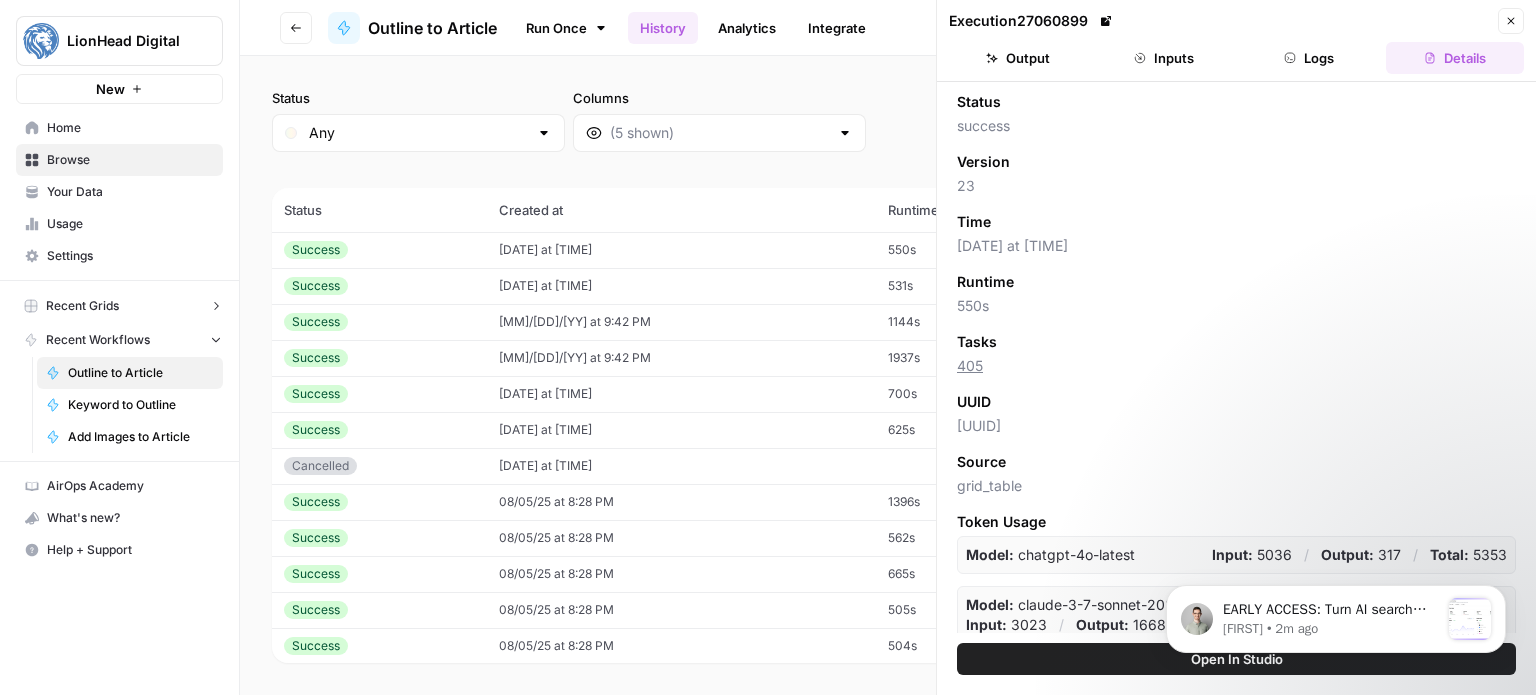 click on "Logs" at bounding box center (1310, 58) 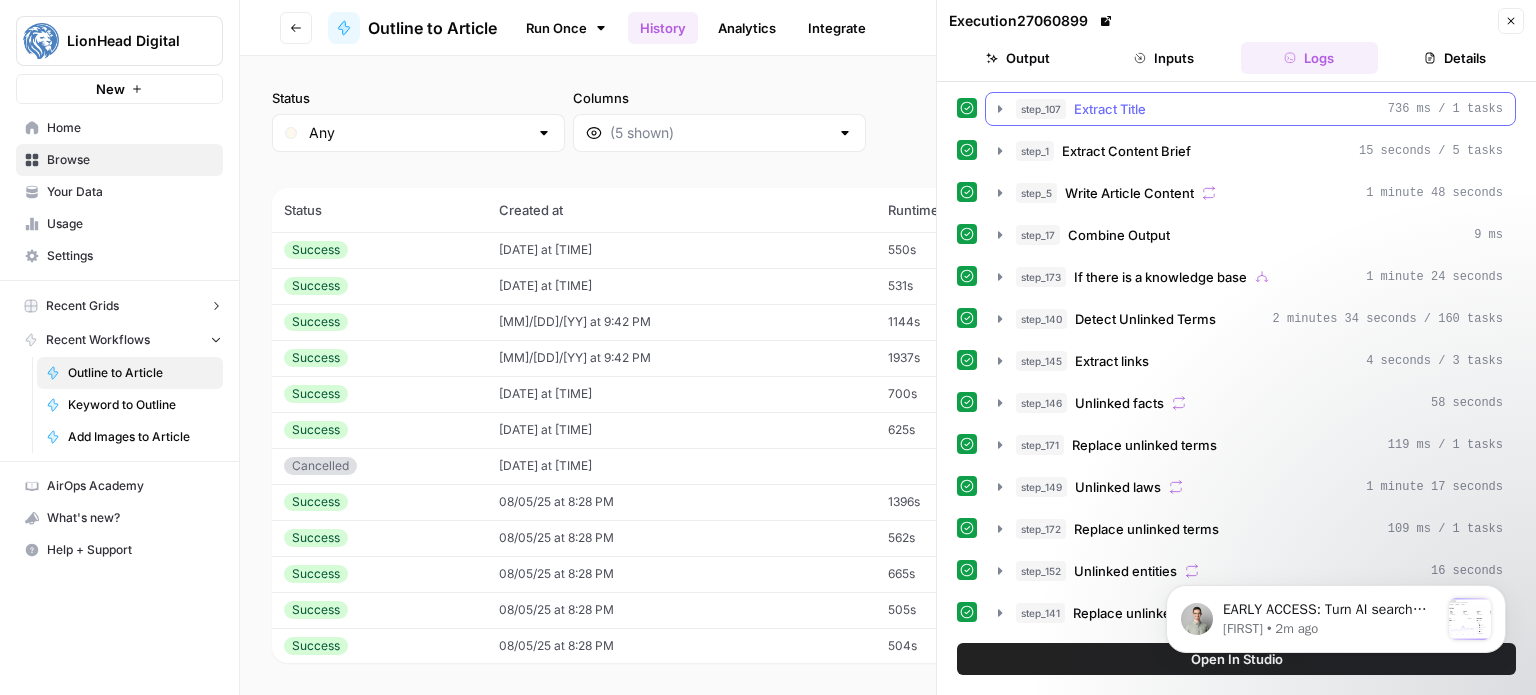 click on "step_[NUMBER] Extract Title 736 ms / 1 tasks" at bounding box center [1259, 109] 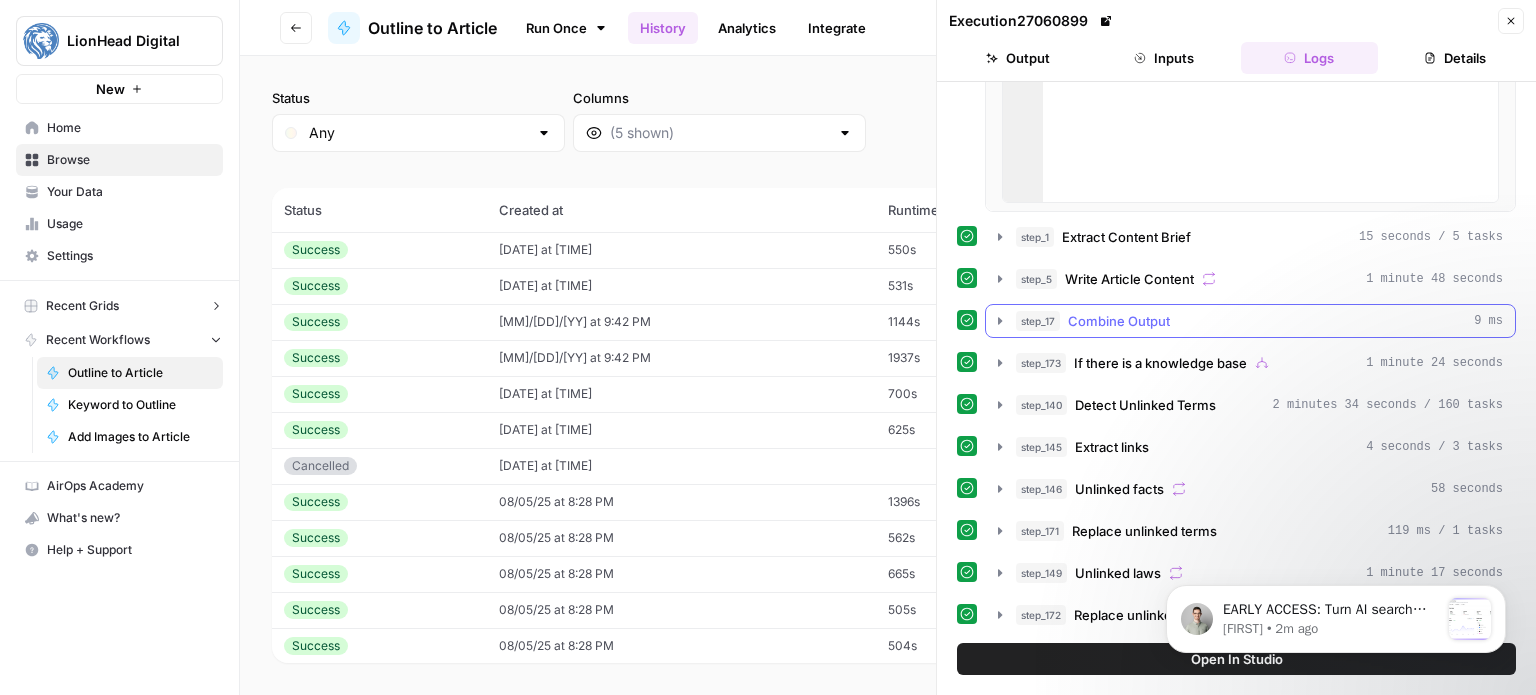 scroll, scrollTop: 416, scrollLeft: 0, axis: vertical 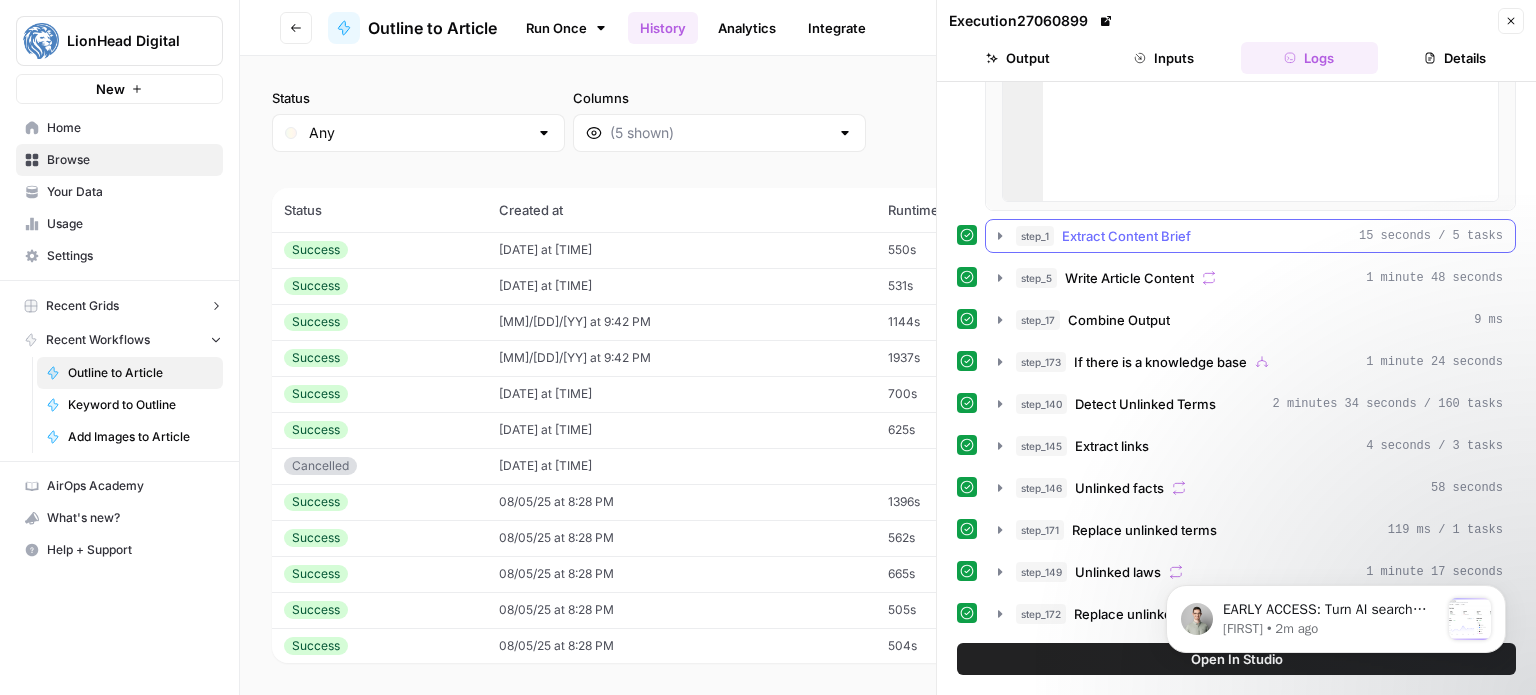 click on "step_1 Extract Content Brief 15 seconds / 5 tasks" at bounding box center (1250, 236) 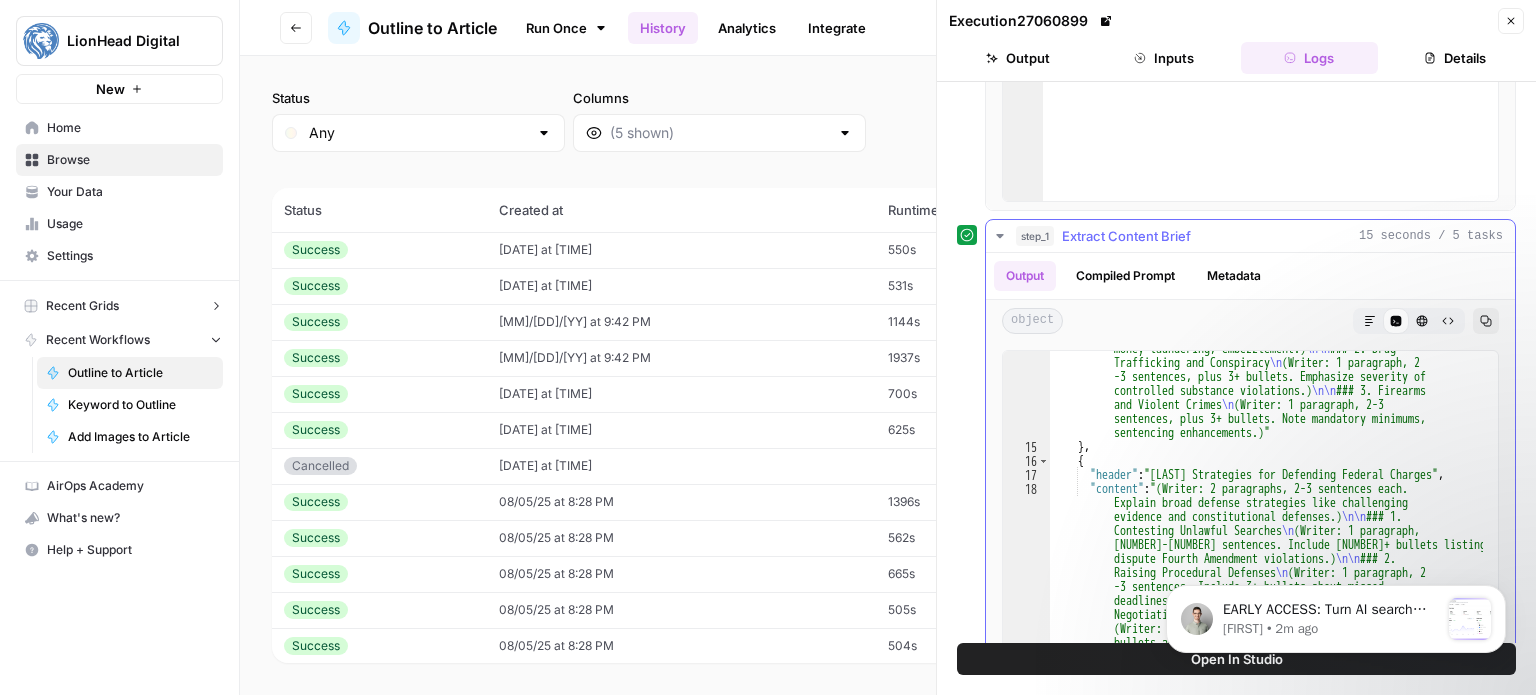 scroll, scrollTop: 544, scrollLeft: 0, axis: vertical 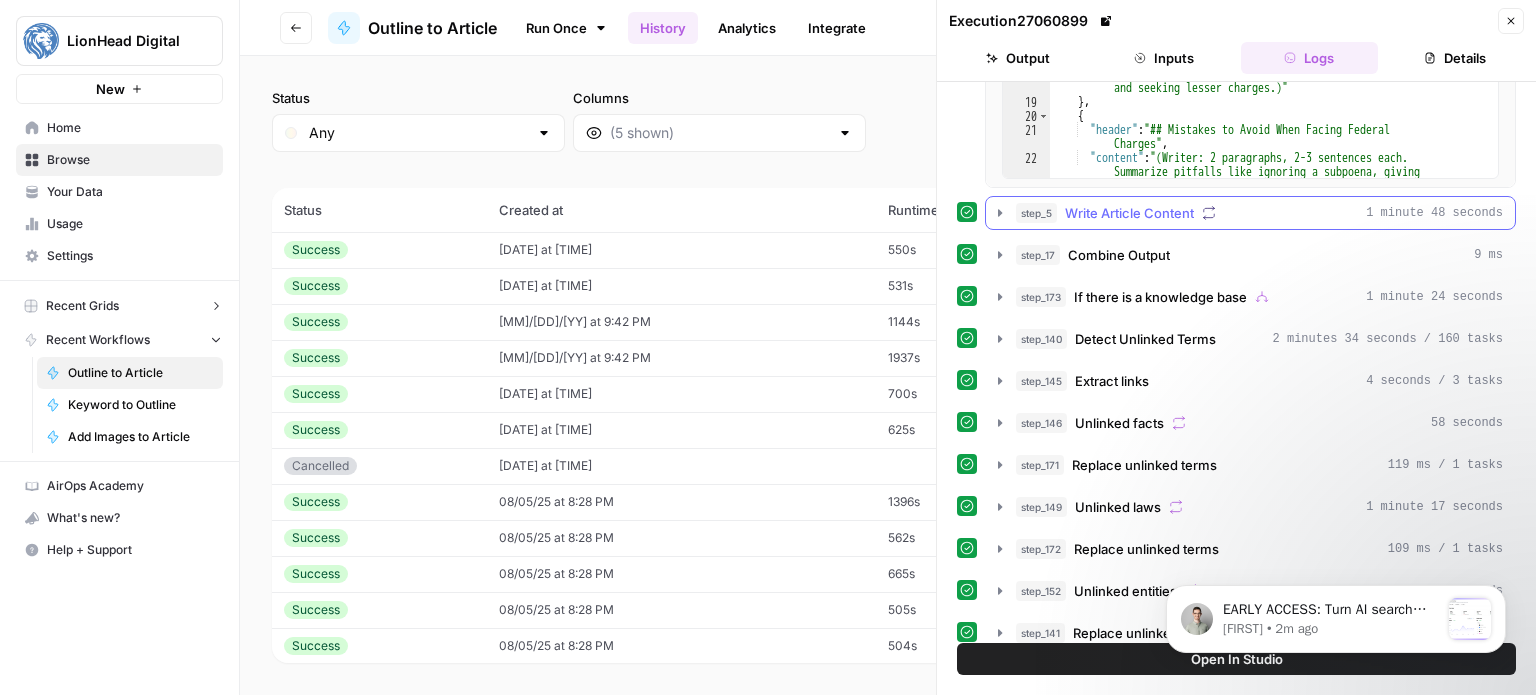 click on "step_5 Write Article Content 1 minute 48 seconds" at bounding box center (1259, 213) 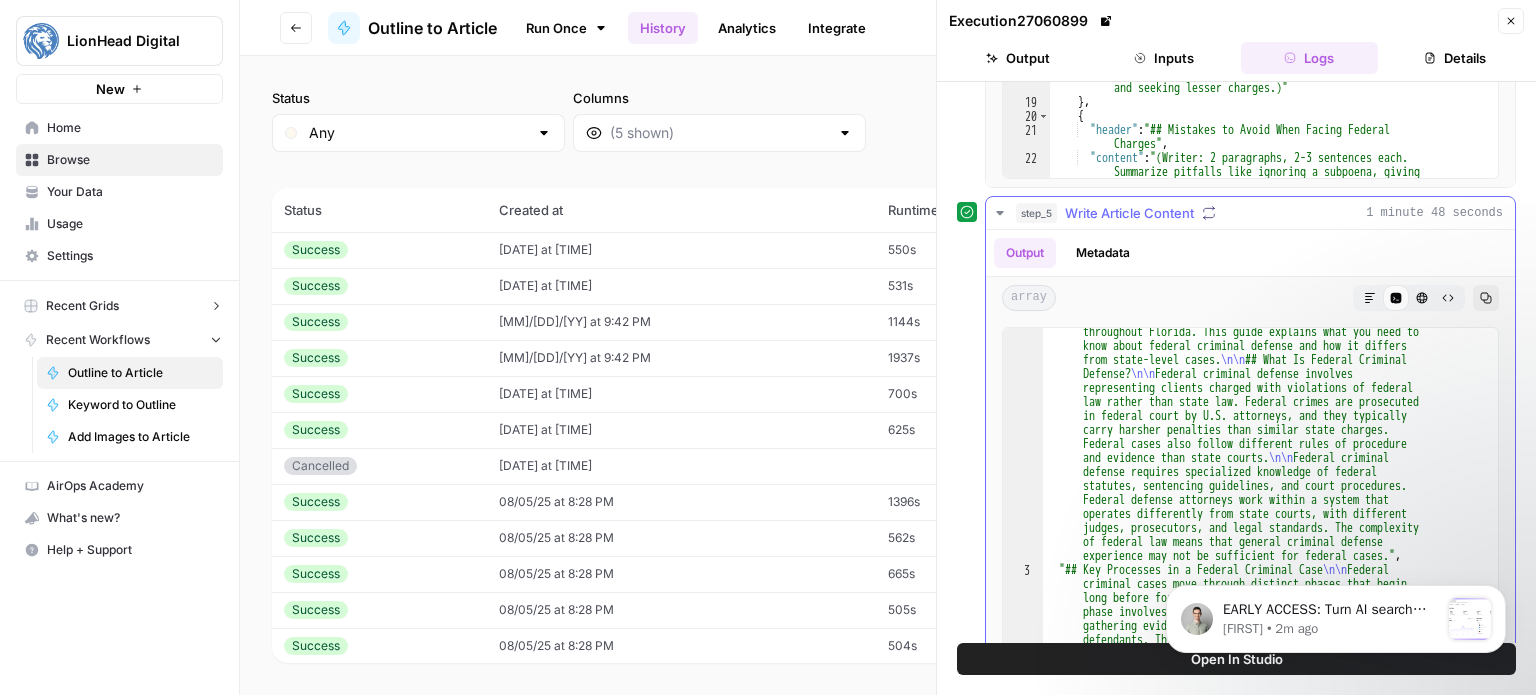 scroll, scrollTop: 283, scrollLeft: 0, axis: vertical 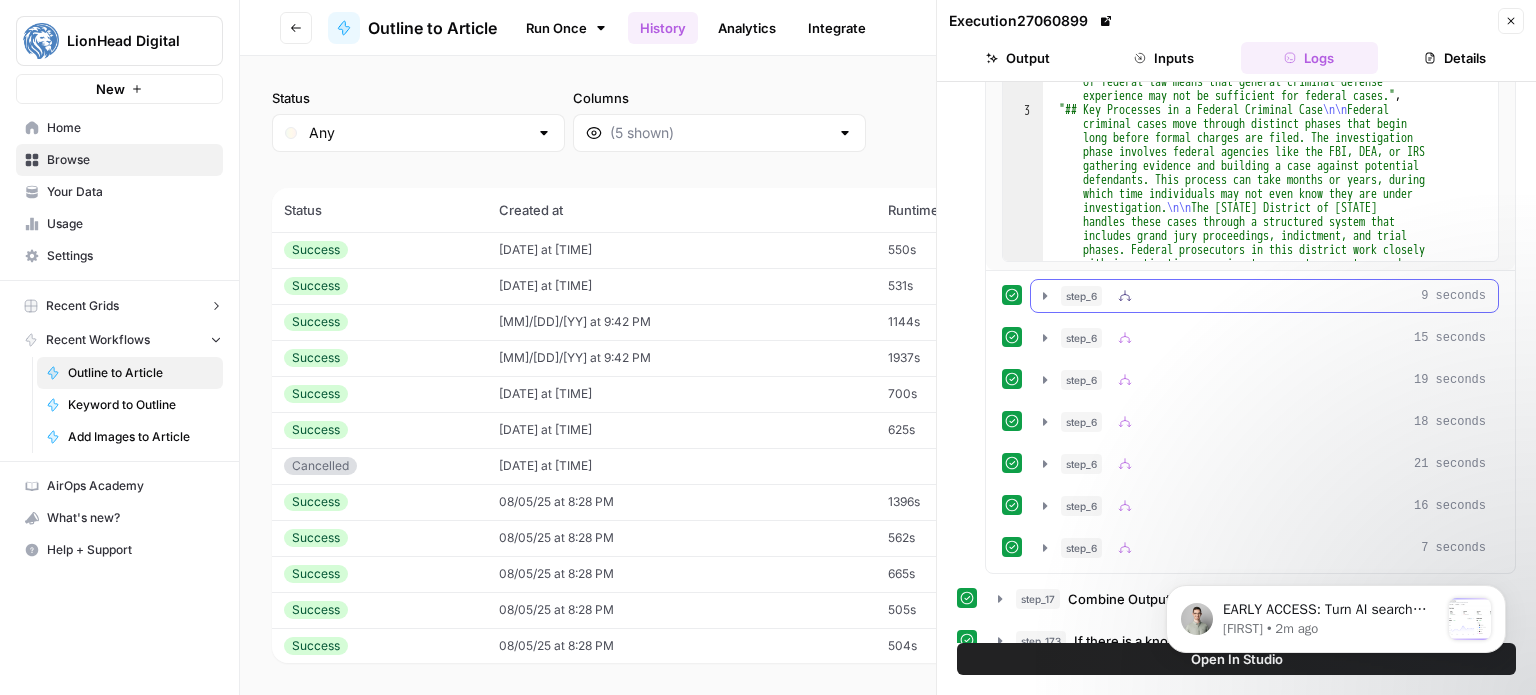 click on "step_6 9 seconds" at bounding box center (1273, 296) 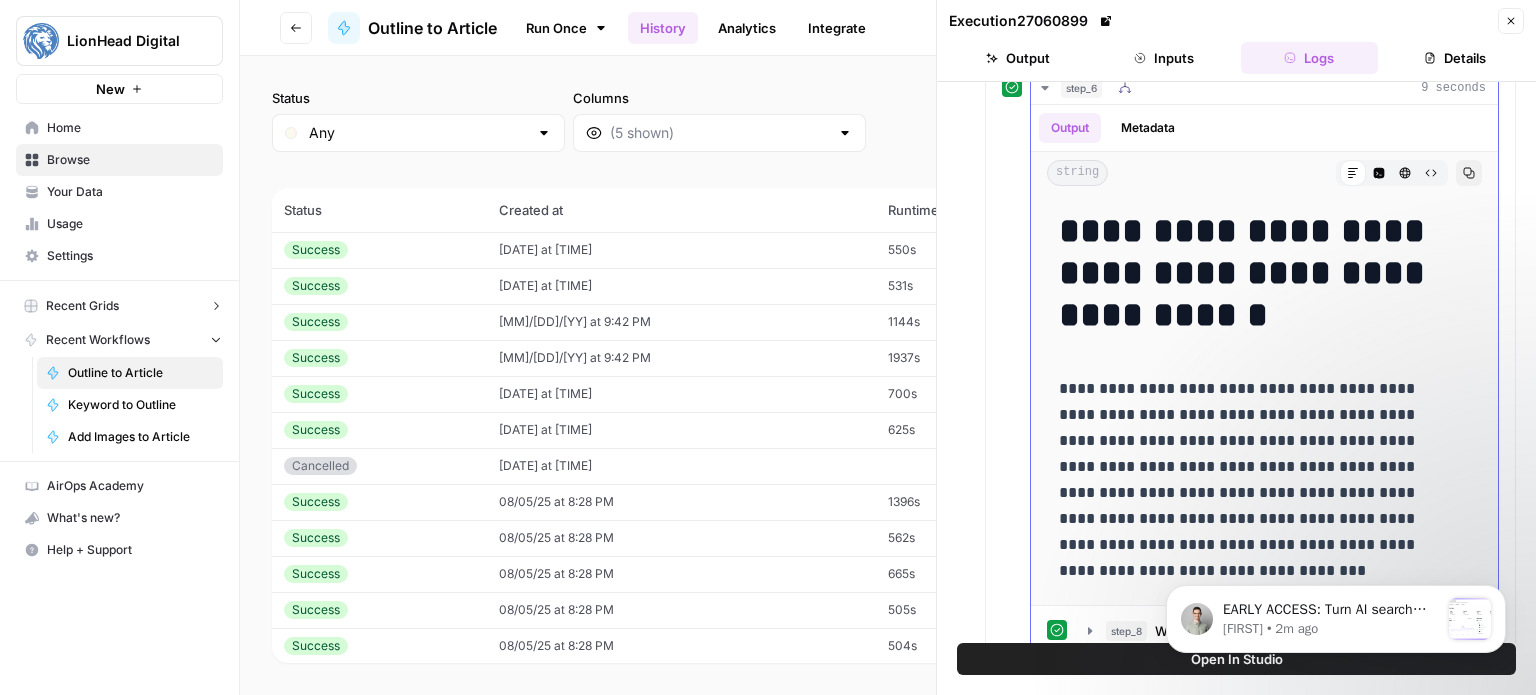 scroll, scrollTop: 1651, scrollLeft: 0, axis: vertical 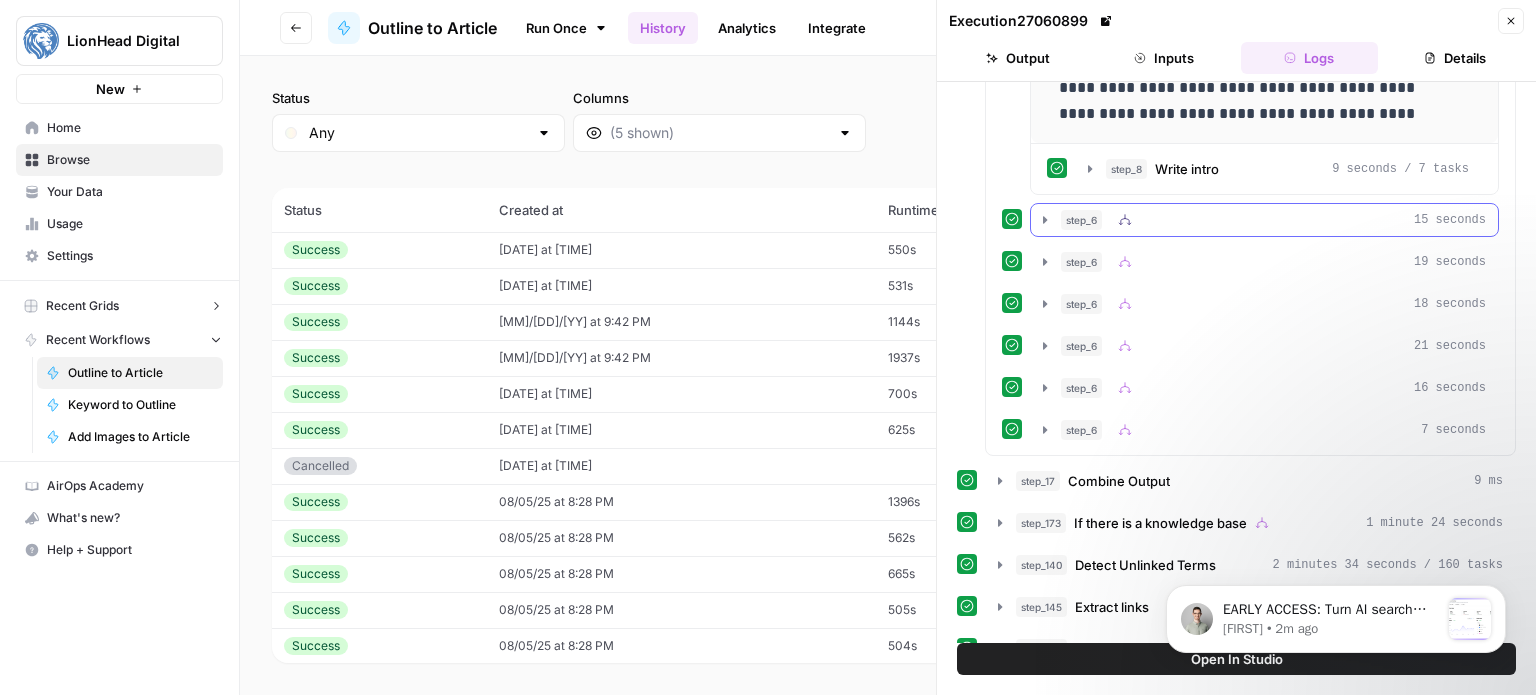 click on "step_[NUMBER] 15 seconds" at bounding box center (1273, 220) 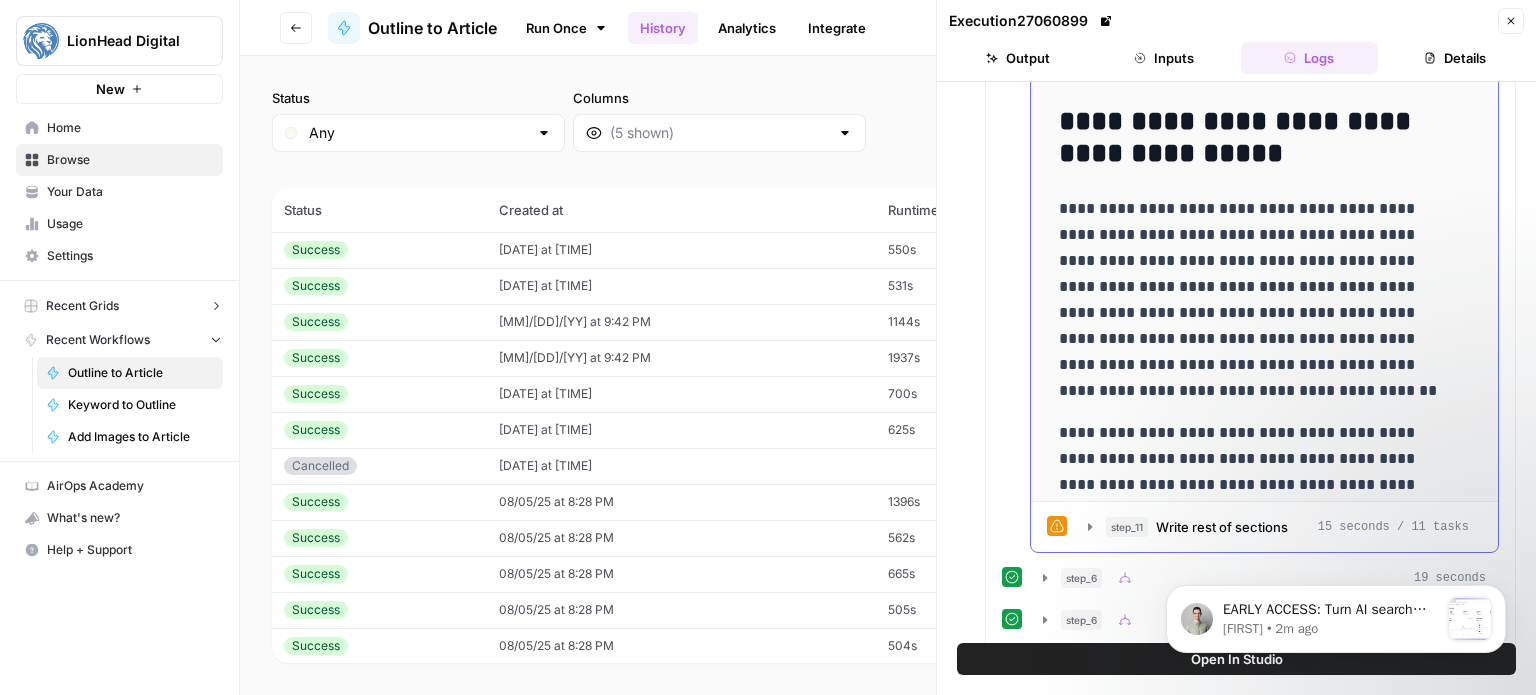 scroll, scrollTop: 2350, scrollLeft: 0, axis: vertical 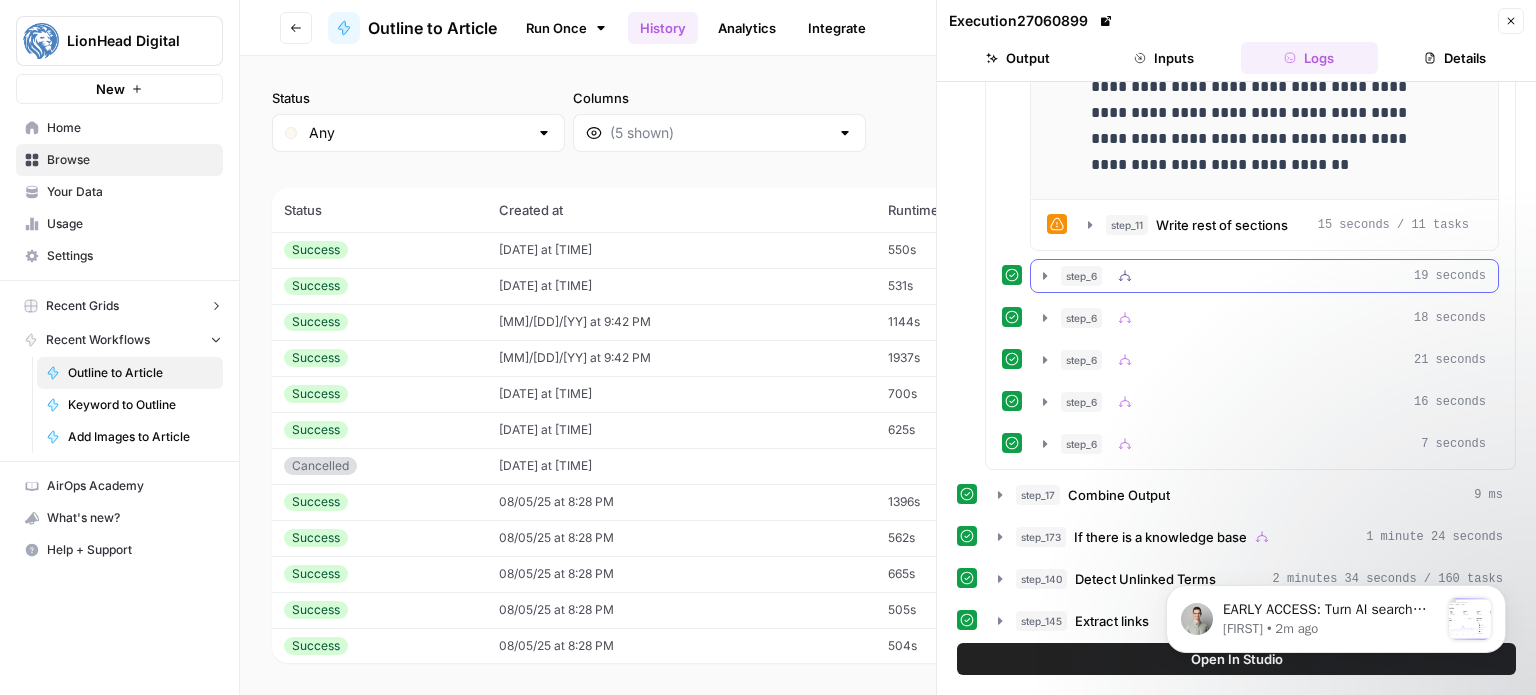 click on "step_6 19 seconds" at bounding box center (1273, 276) 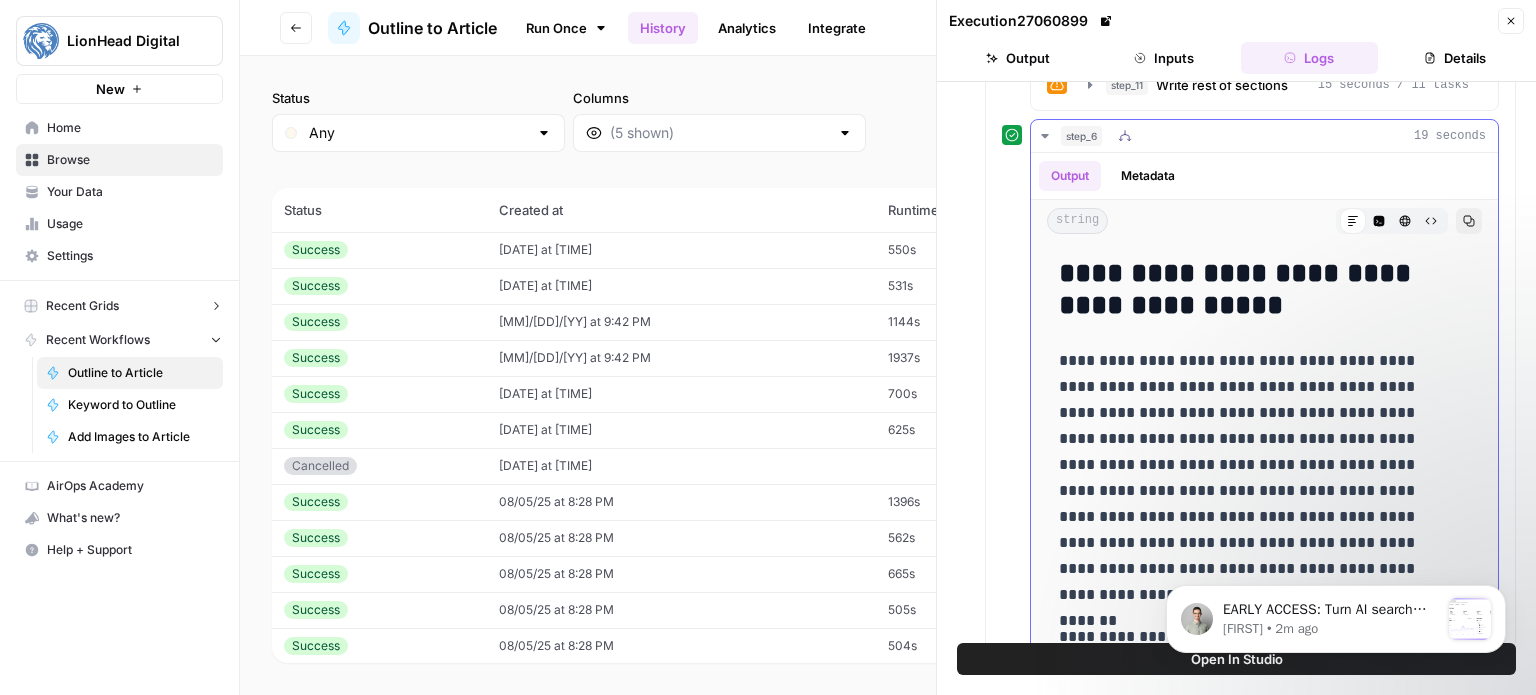 scroll, scrollTop: 2794, scrollLeft: 0, axis: vertical 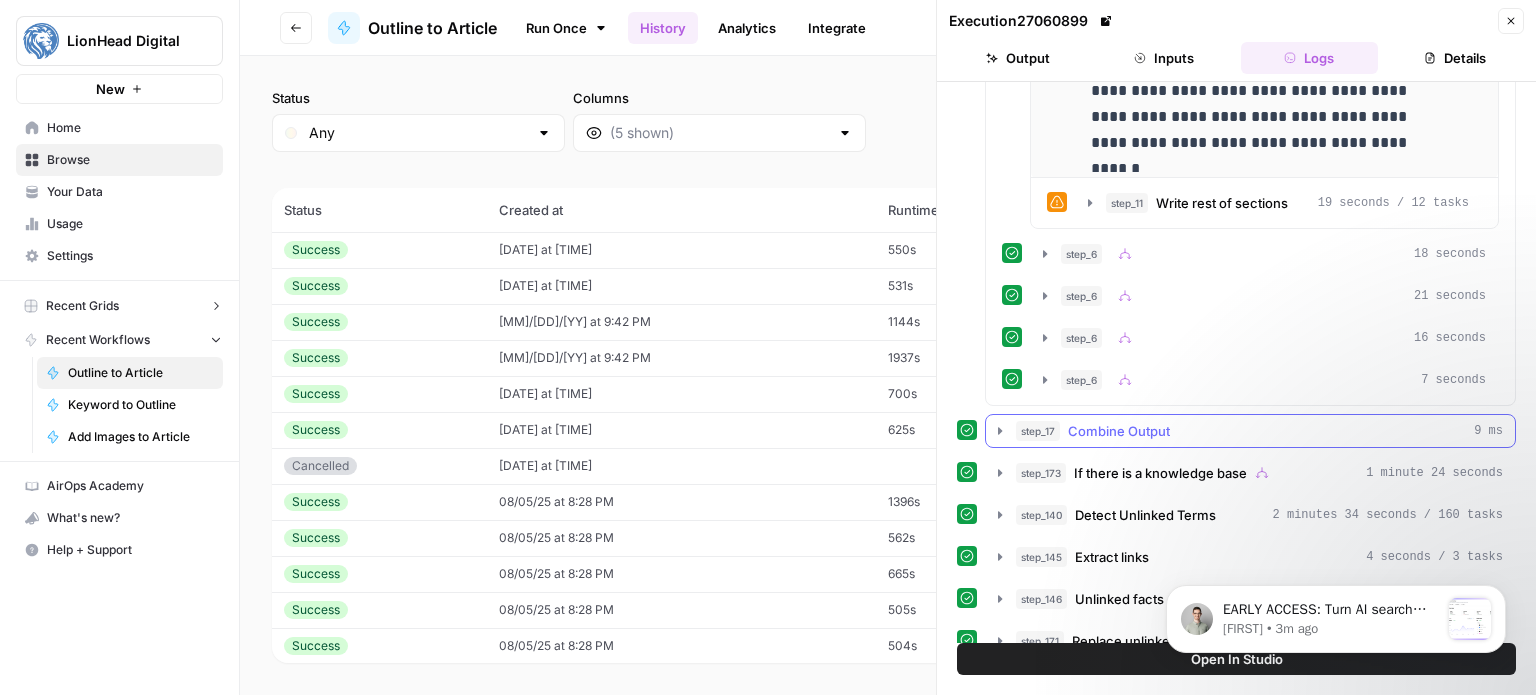 click on "Combine Output" at bounding box center (1119, 431) 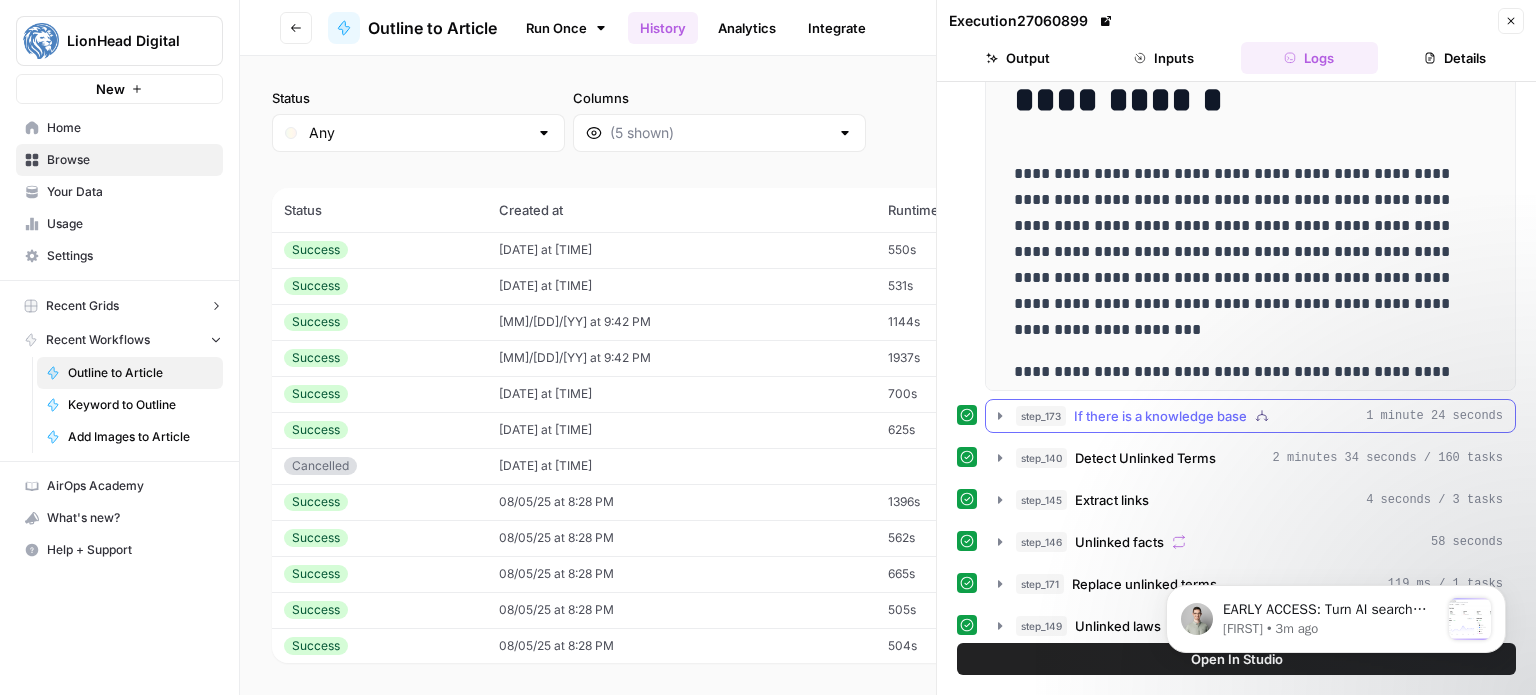scroll, scrollTop: 3855, scrollLeft: 0, axis: vertical 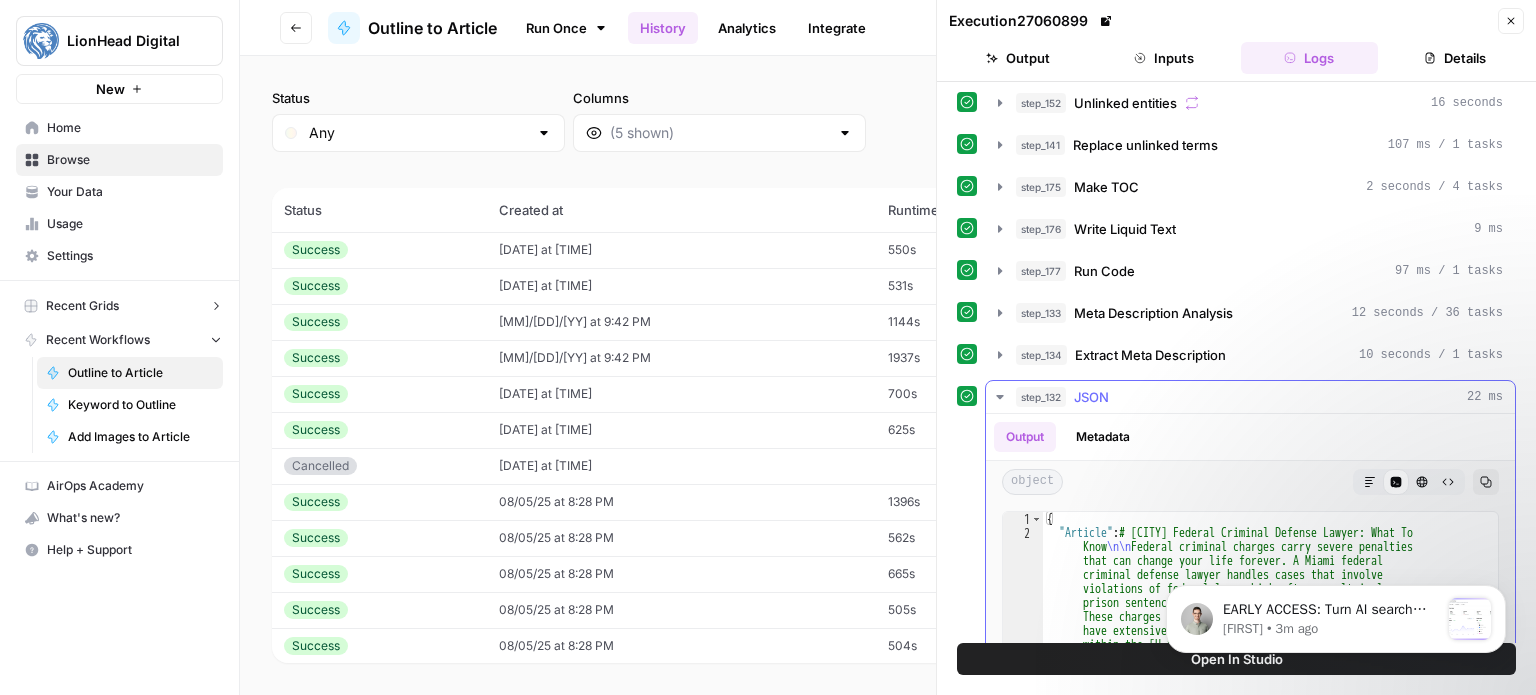 click 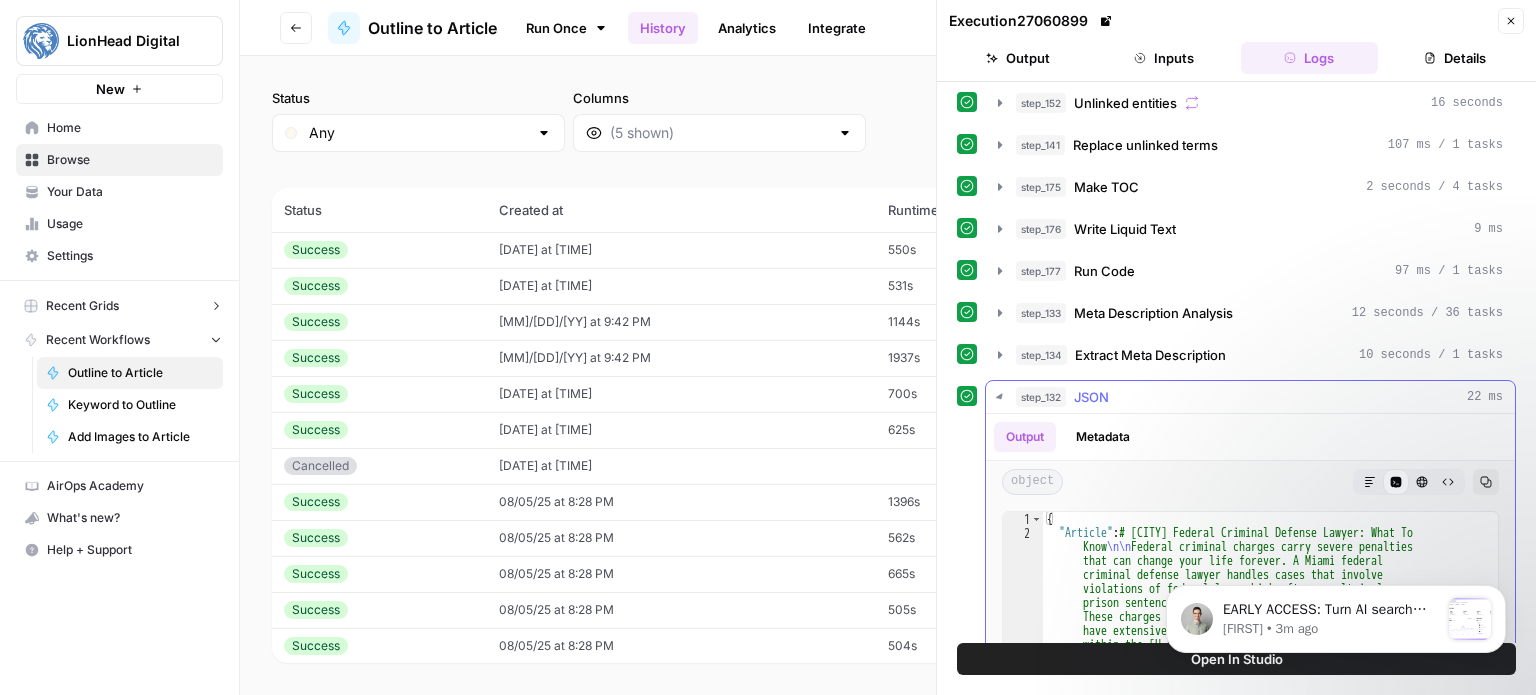 scroll, scrollTop: 4197, scrollLeft: 0, axis: vertical 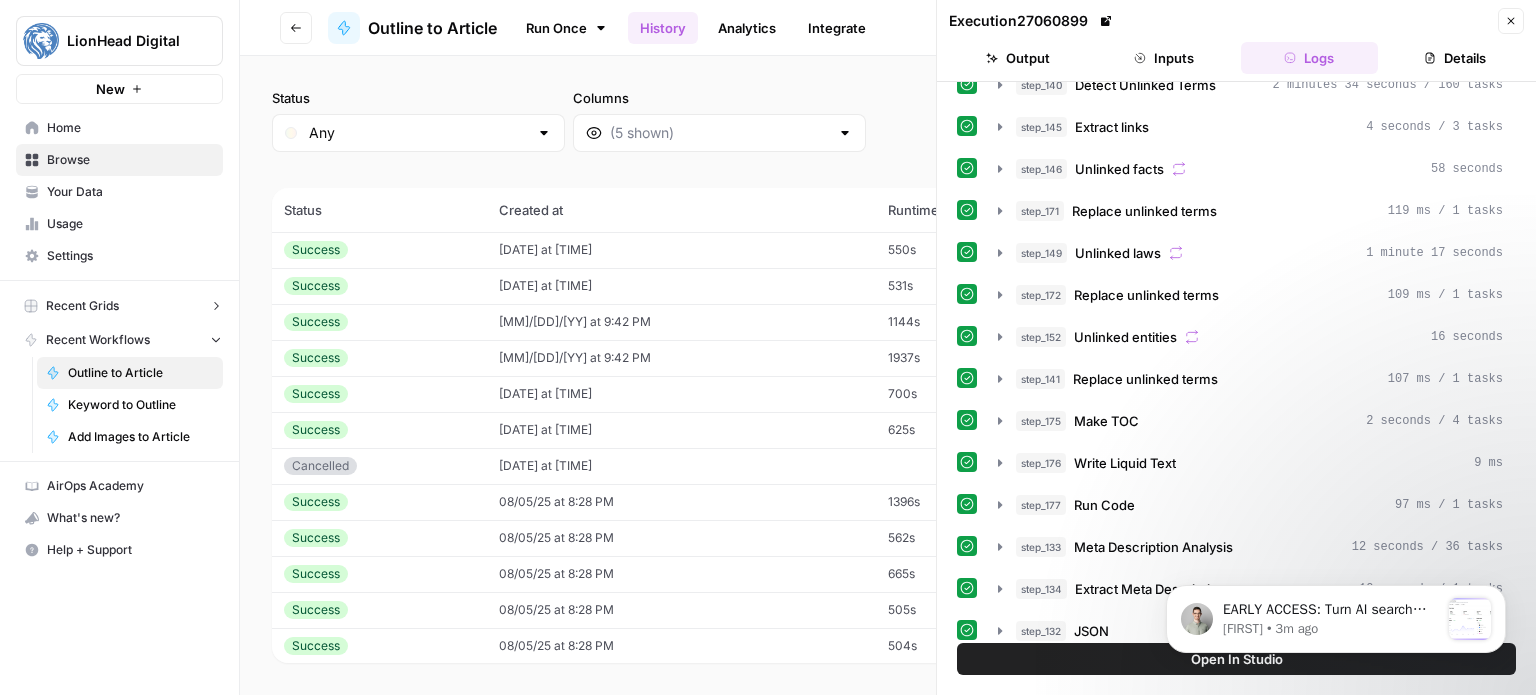 click on "Outline to Article" at bounding box center [141, 373] 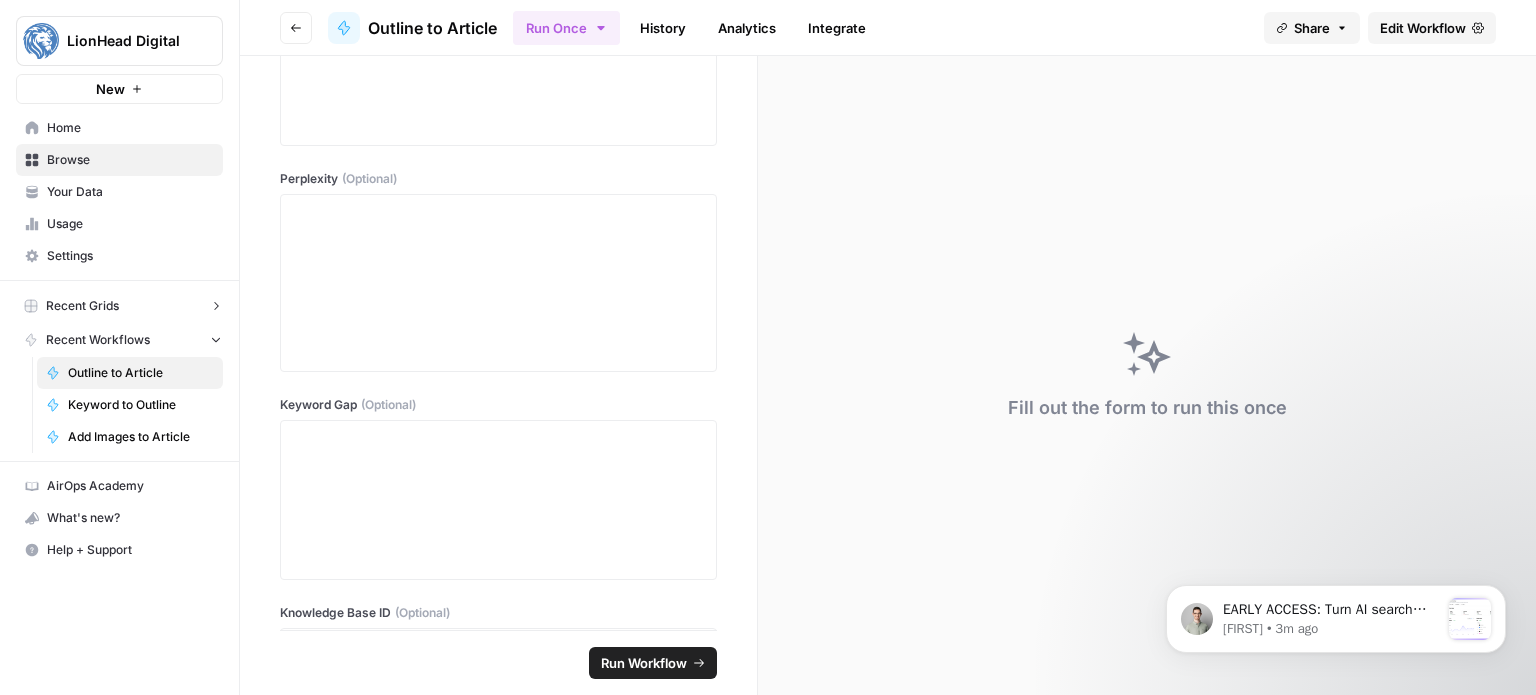 scroll, scrollTop: 584, scrollLeft: 0, axis: vertical 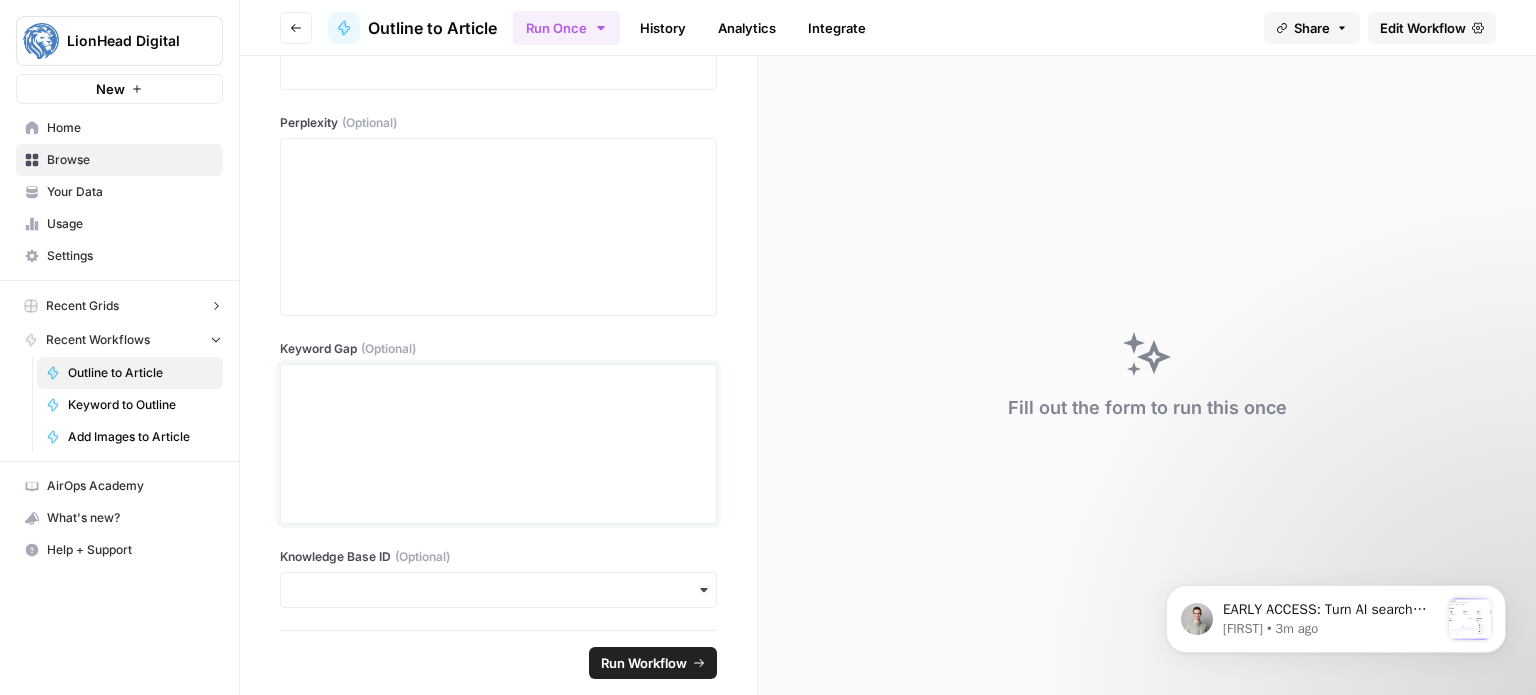 click on "Keyword Gap (Optional)" at bounding box center [498, 444] 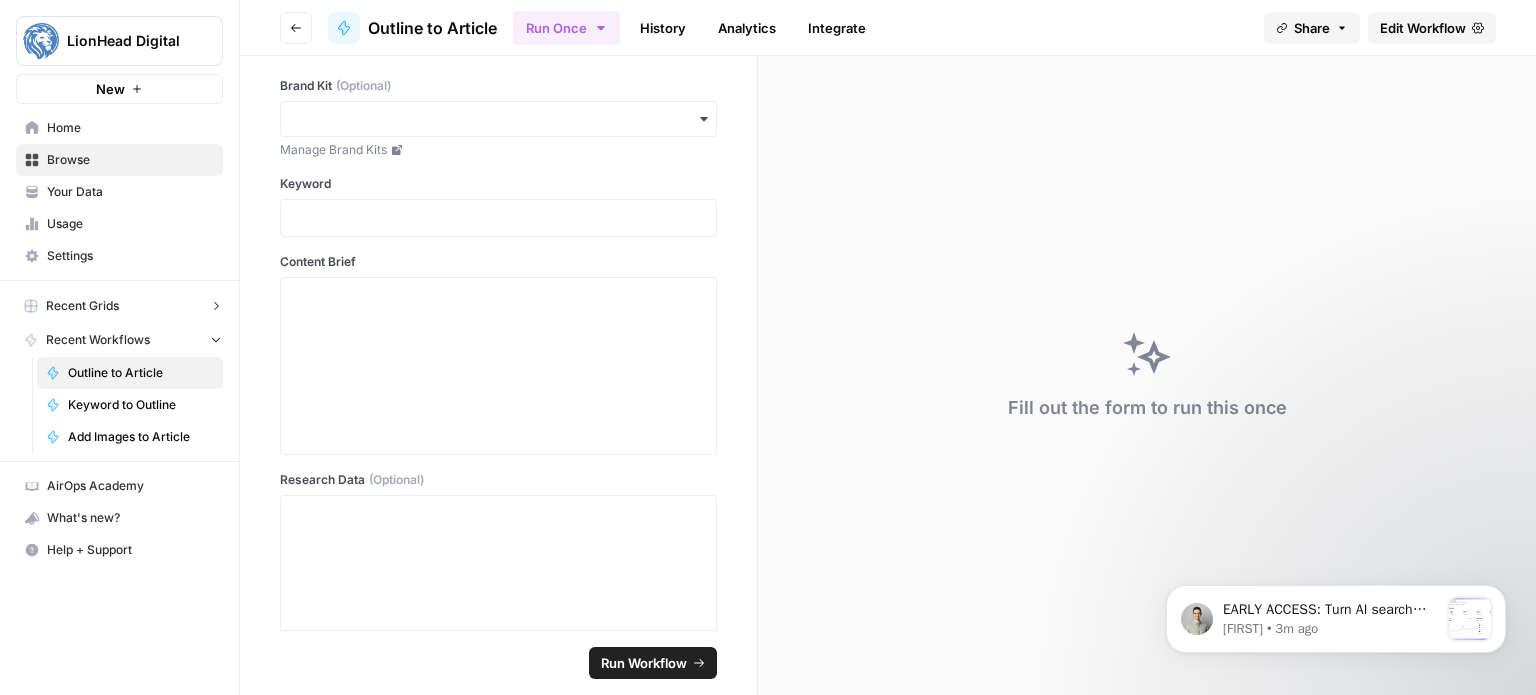 scroll, scrollTop: 17, scrollLeft: 0, axis: vertical 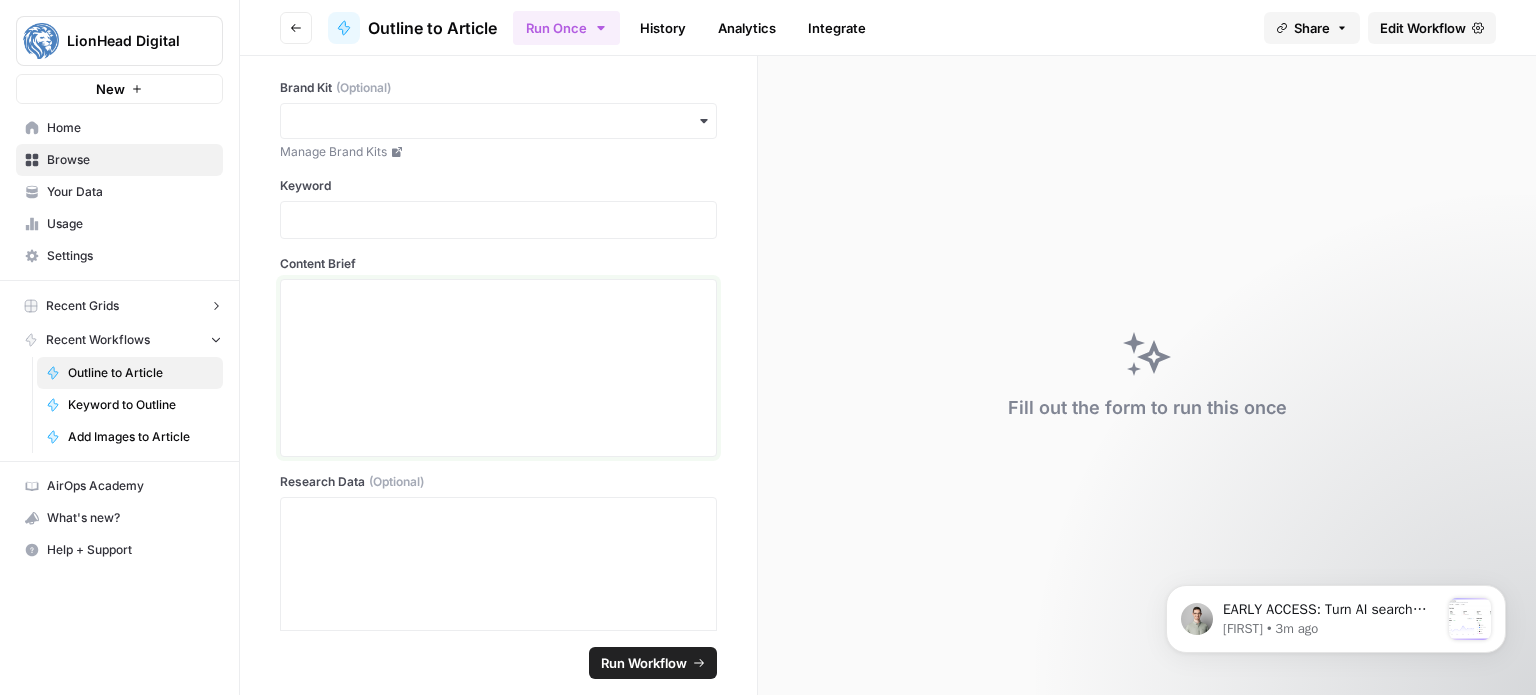 click at bounding box center [498, 368] 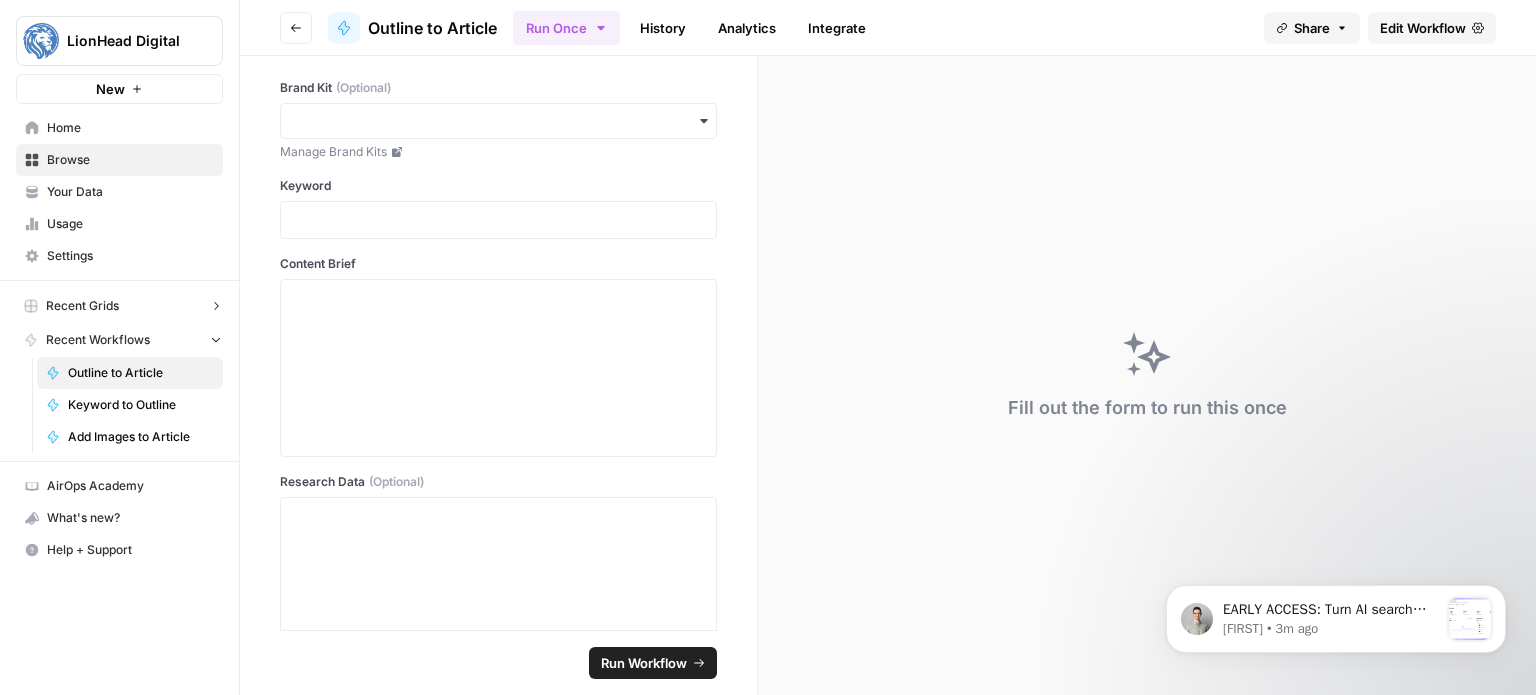 click on "Run Once History Analytics Integrate" at bounding box center (695, 27) 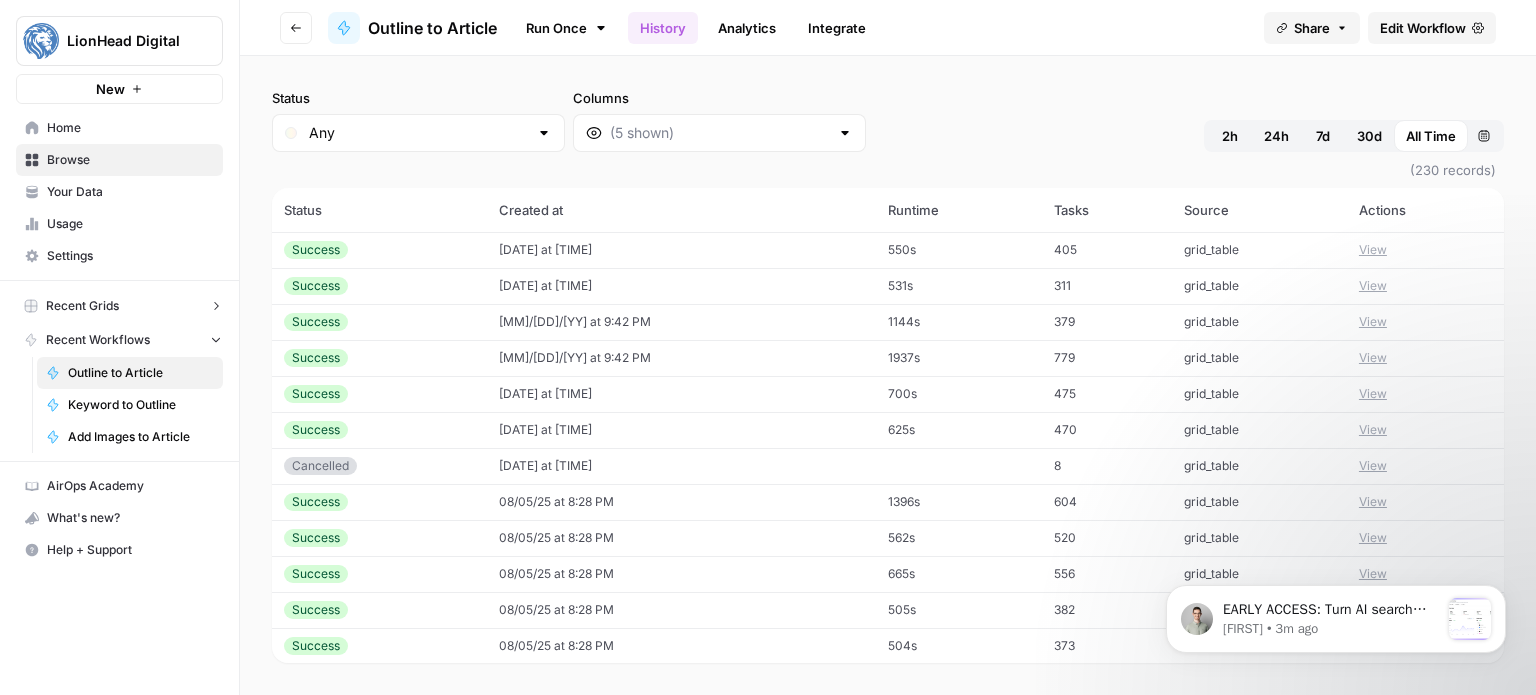 click on "Success" at bounding box center [379, 250] 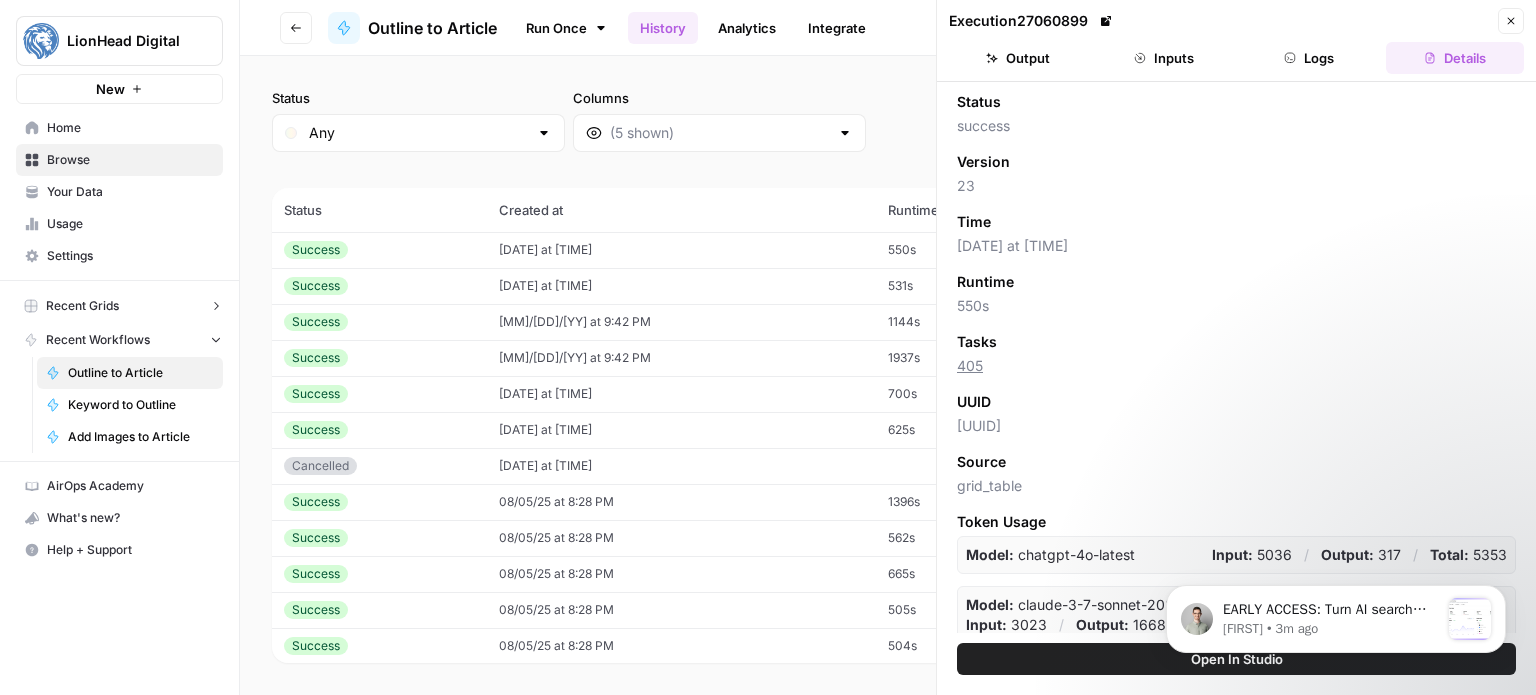click 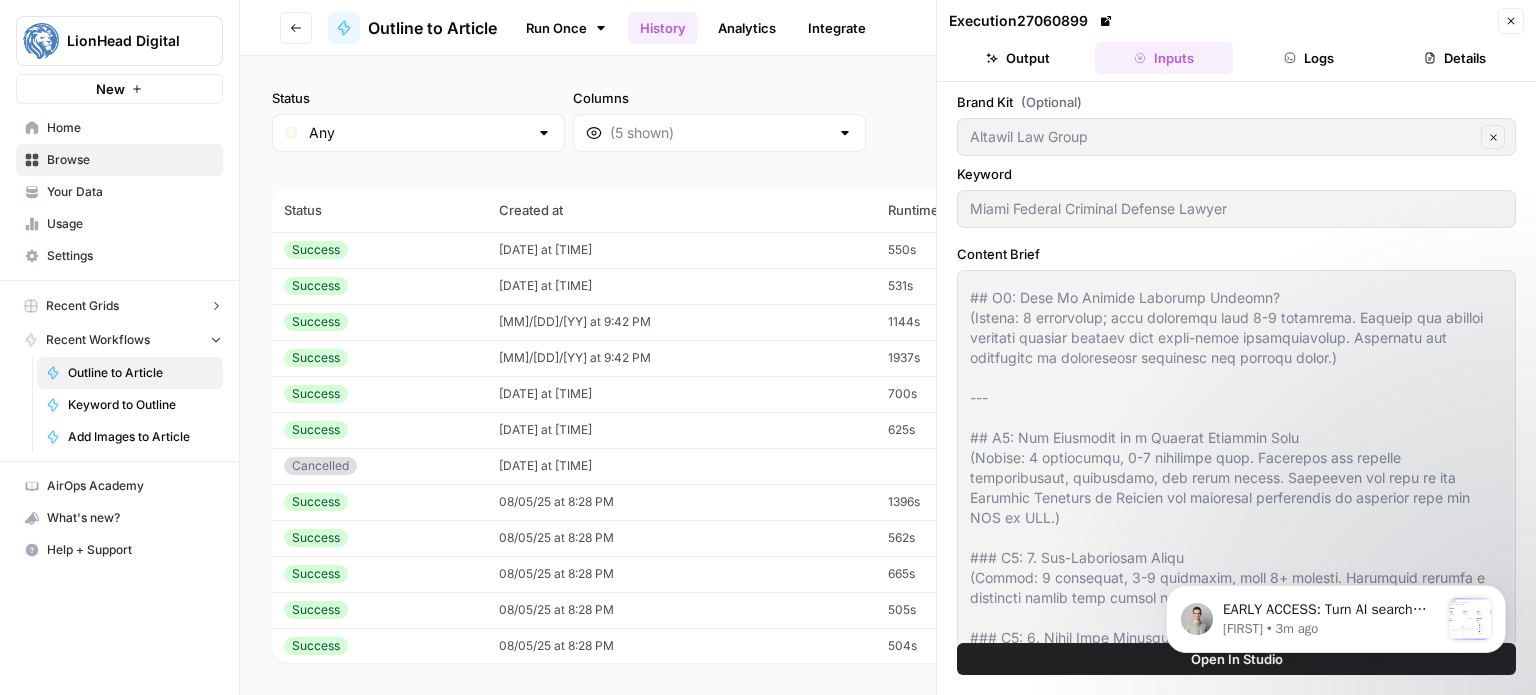 scroll, scrollTop: 0, scrollLeft: 0, axis: both 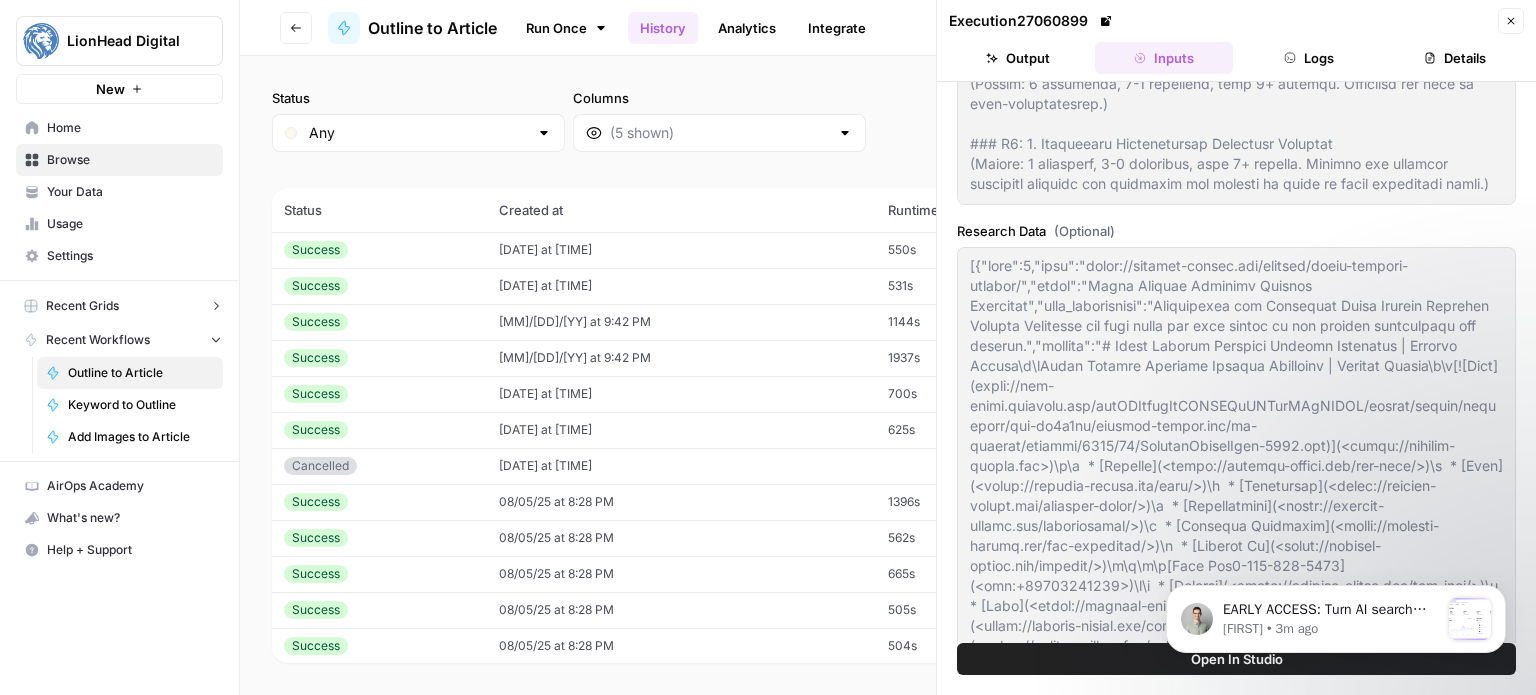 click on "Home" at bounding box center (130, 128) 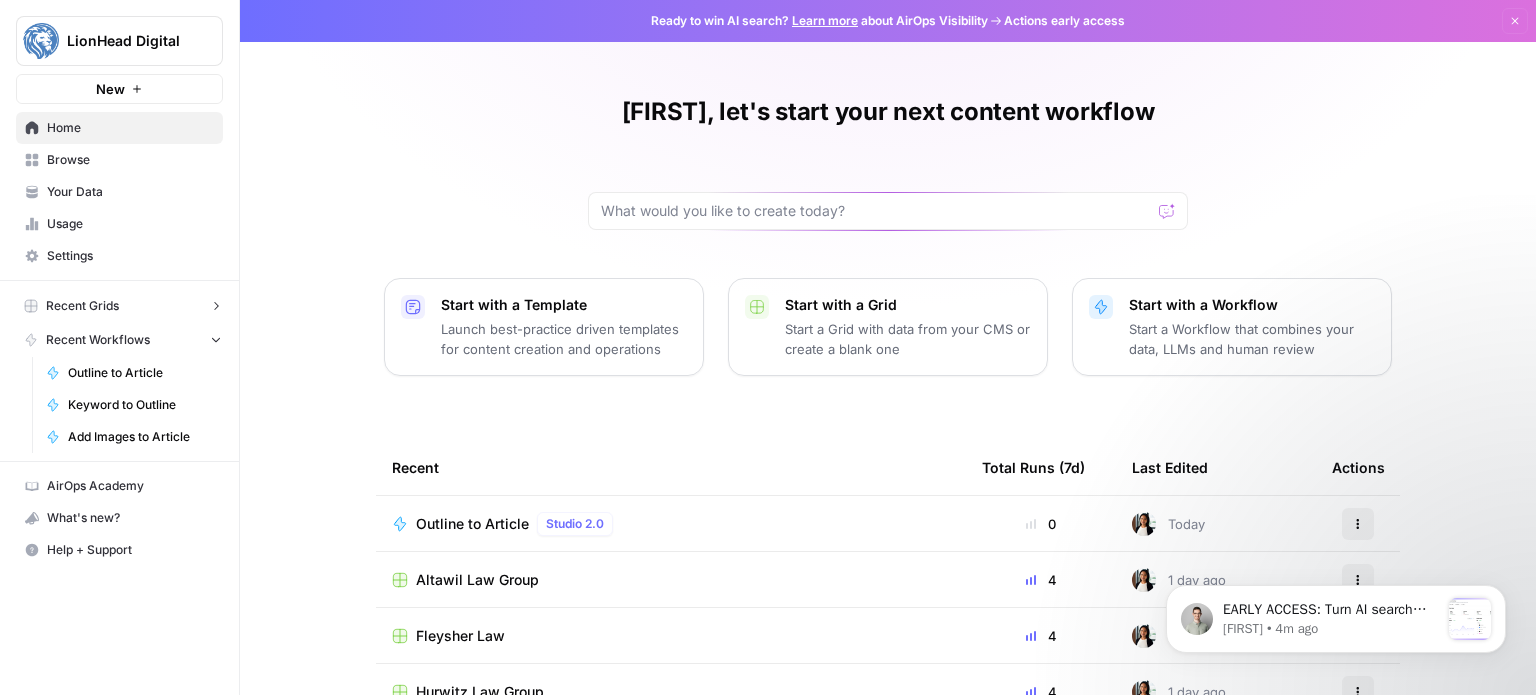 click on "Settings" at bounding box center [119, 256] 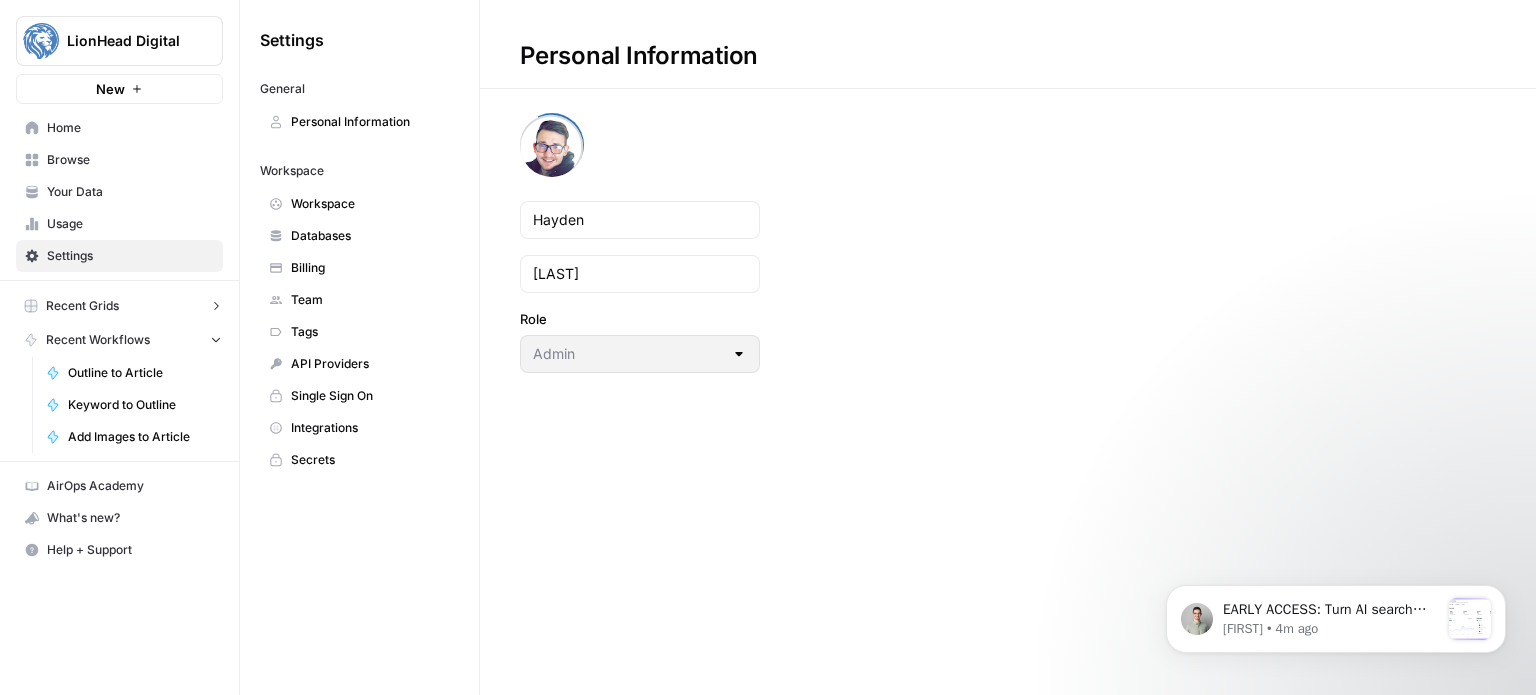 click on "Databases" at bounding box center [370, 236] 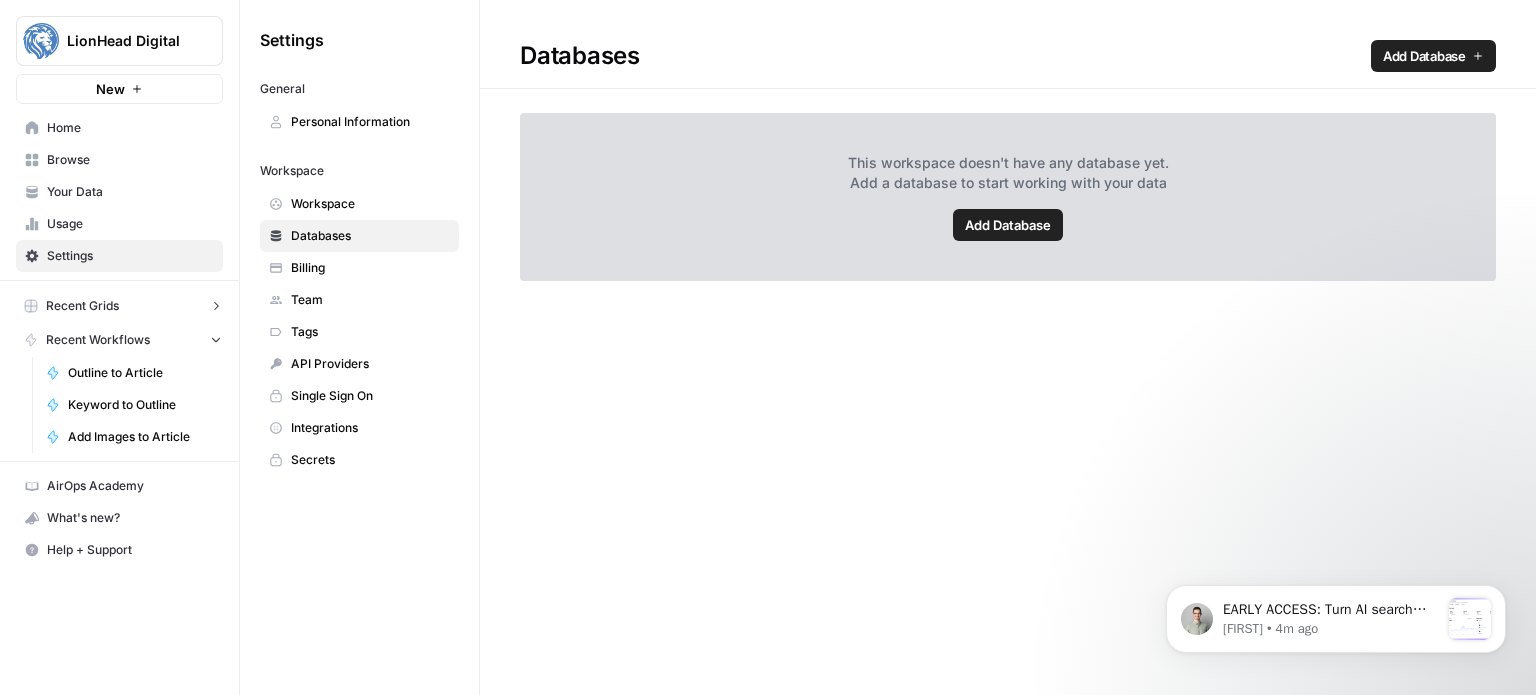 click on "Home" at bounding box center (130, 128) 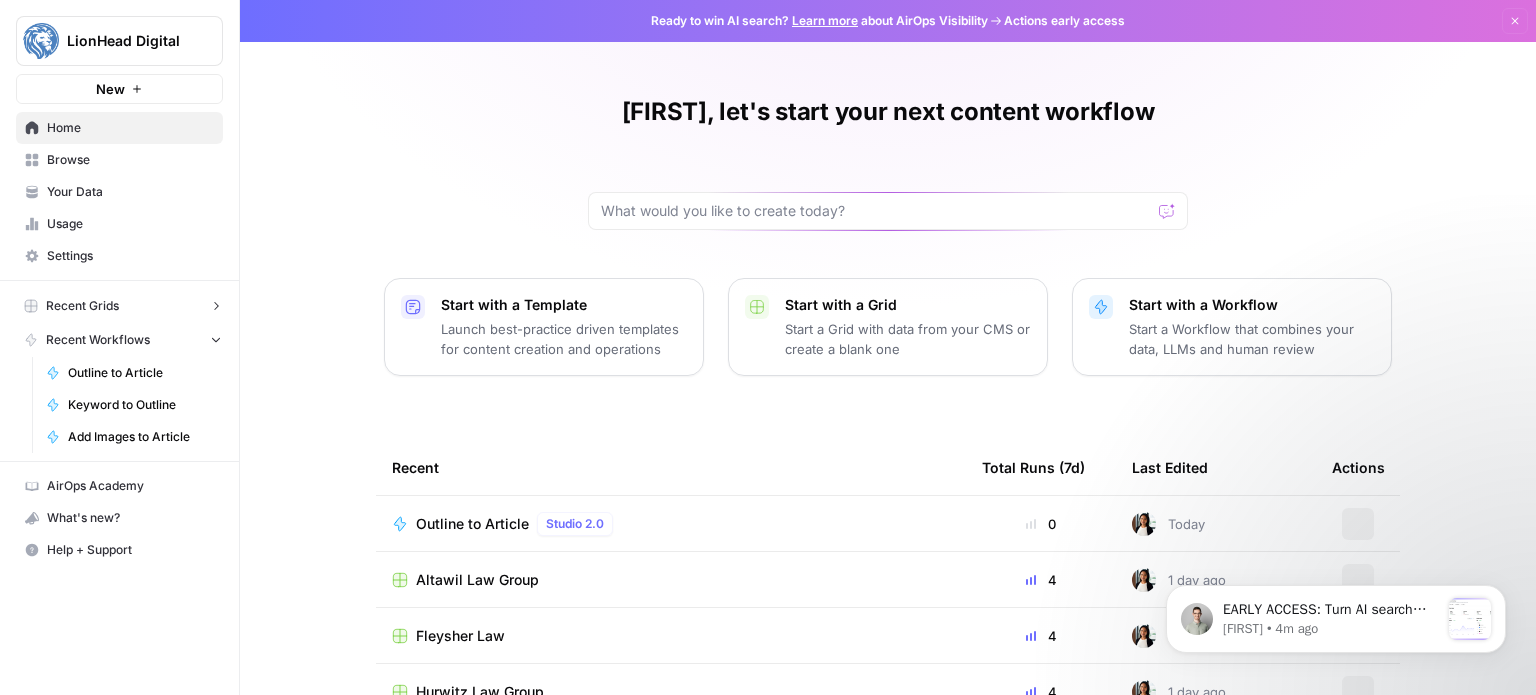 click on "Your Data" at bounding box center [130, 192] 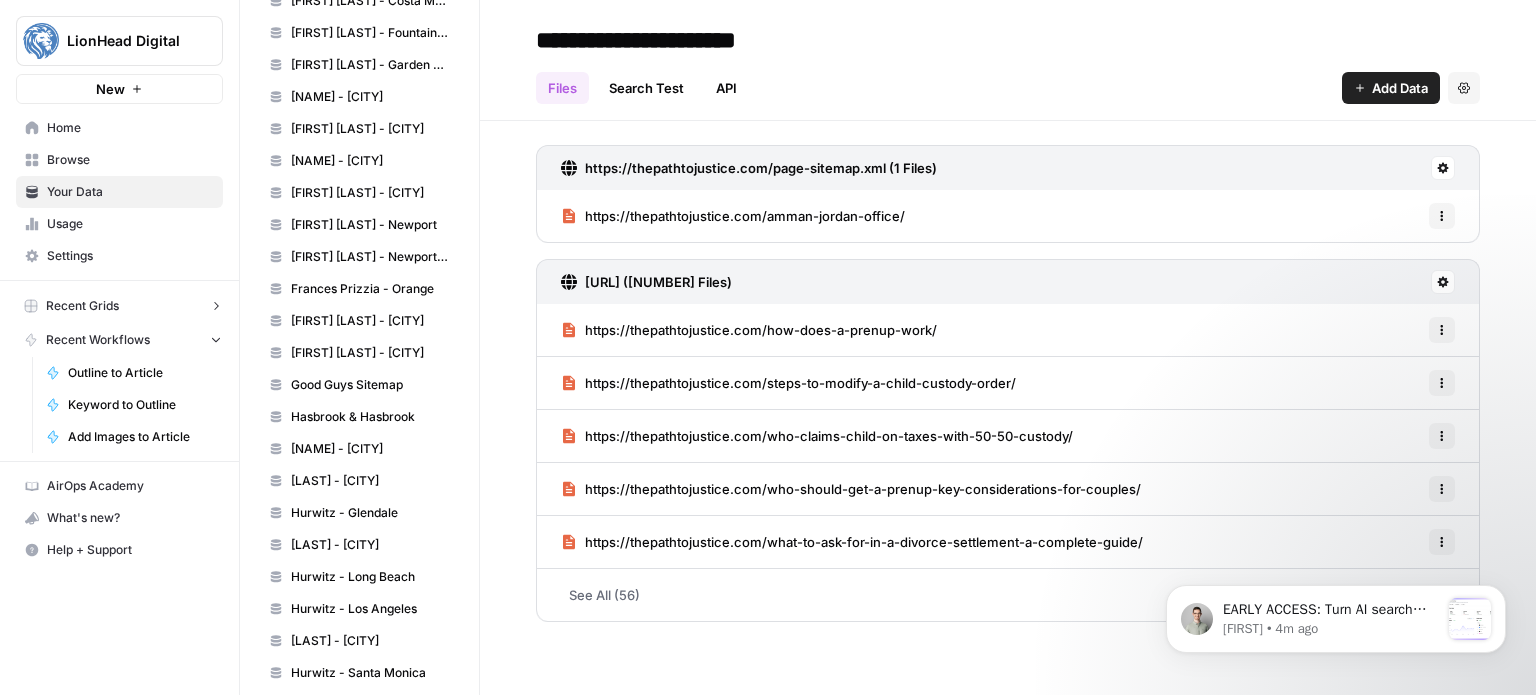scroll, scrollTop: 3415, scrollLeft: 0, axis: vertical 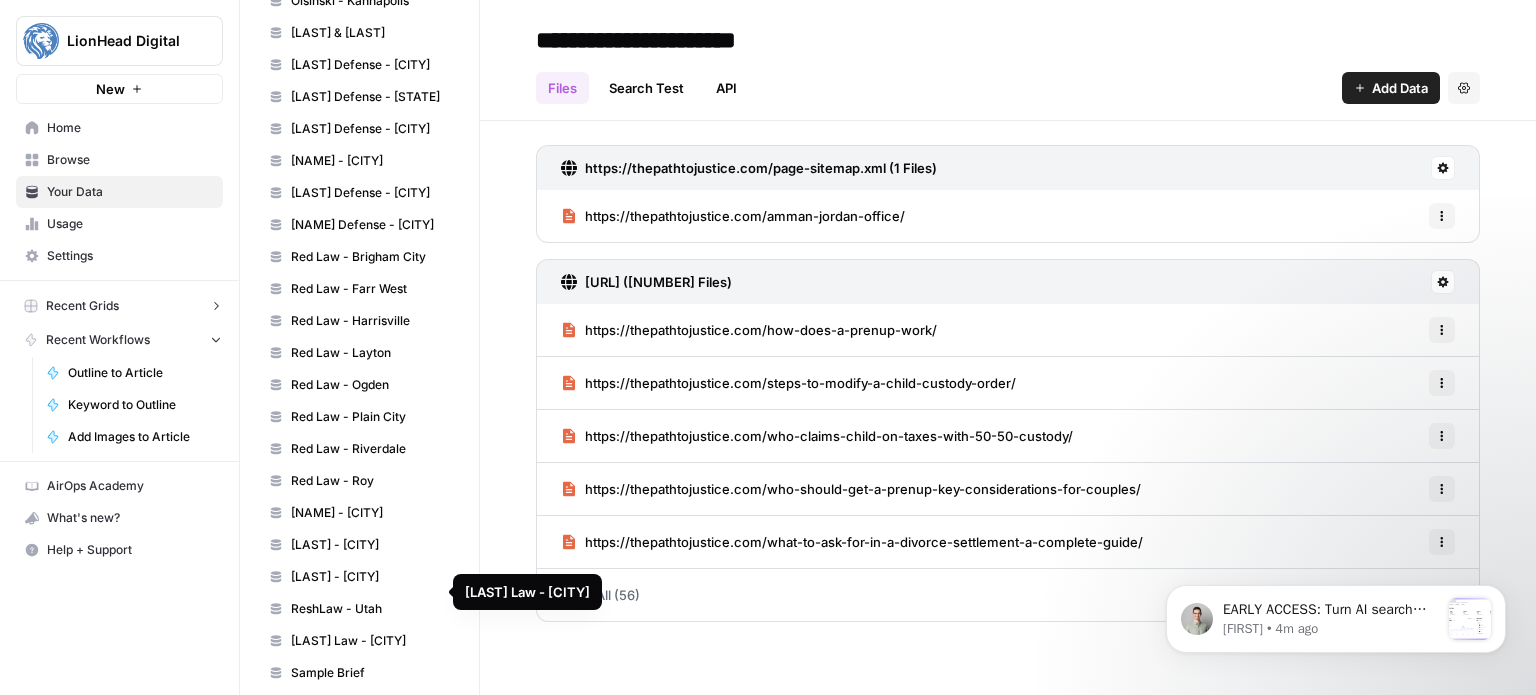 click on "[LAST] Law - [CITY]" at bounding box center [359, 641] 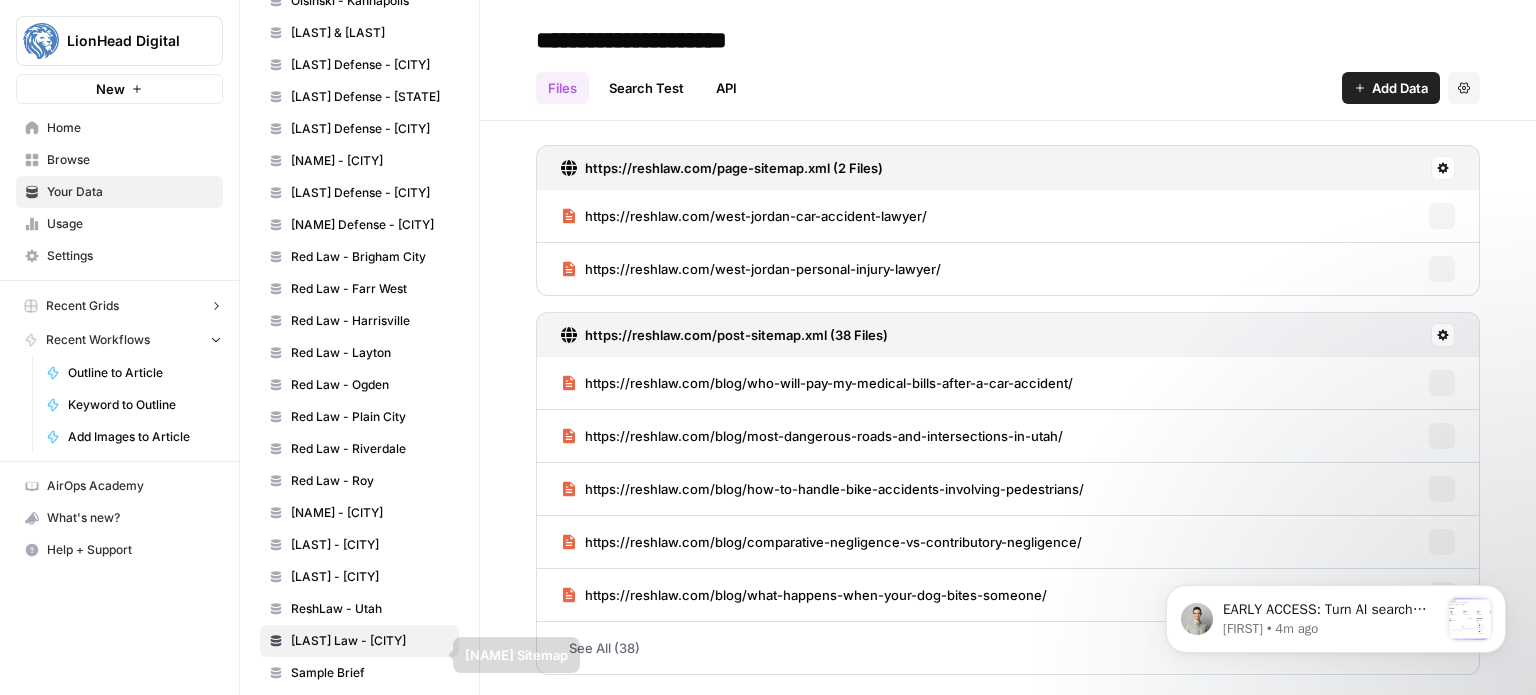 click on "[NAME] Sitemap" at bounding box center [370, 705] 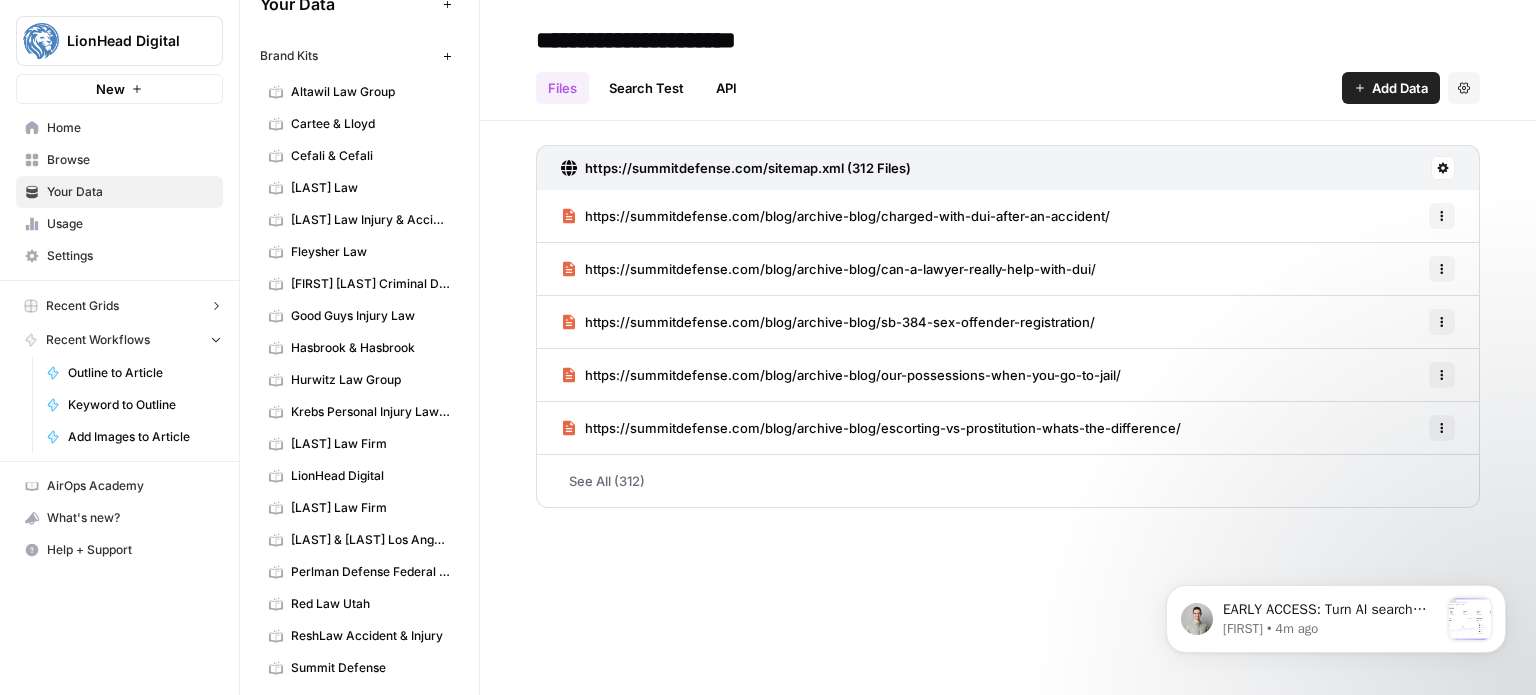 scroll, scrollTop: 0, scrollLeft: 0, axis: both 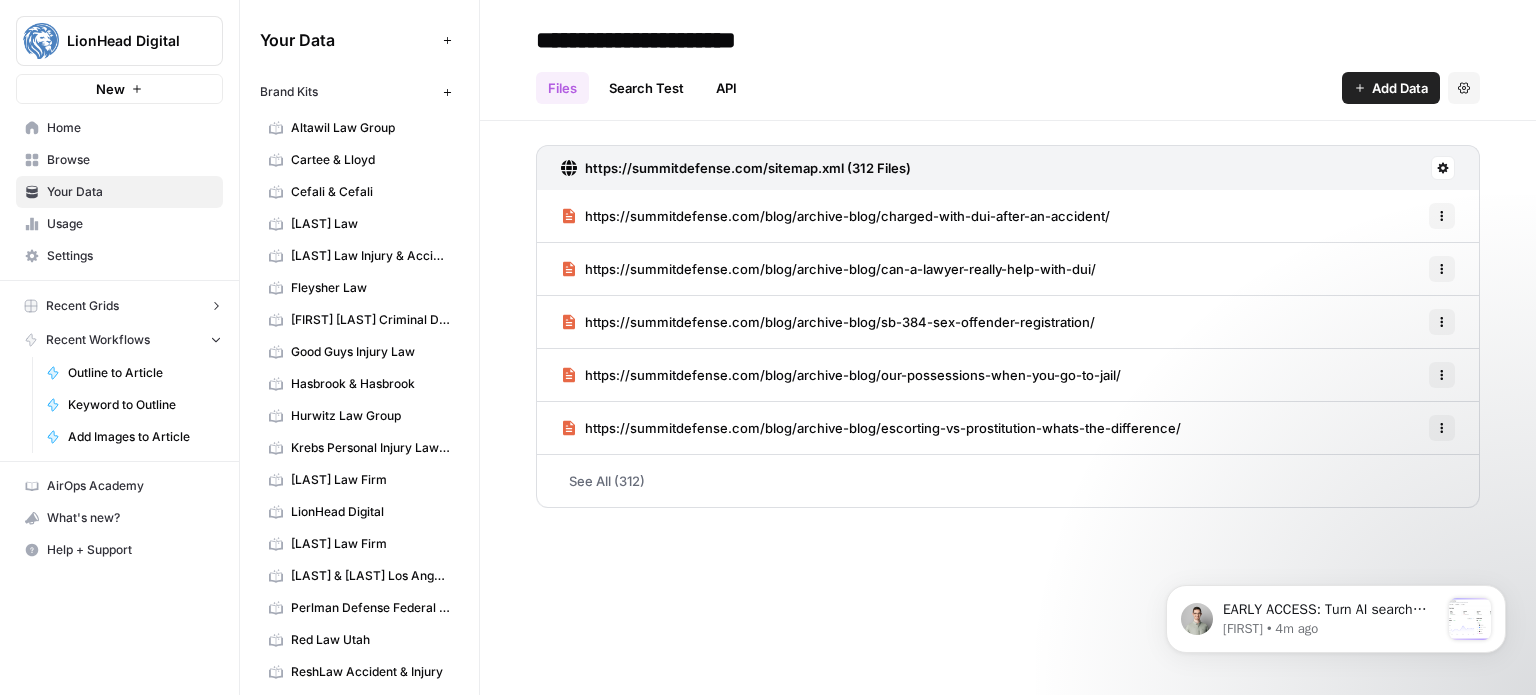 click on "Browse" at bounding box center (130, 160) 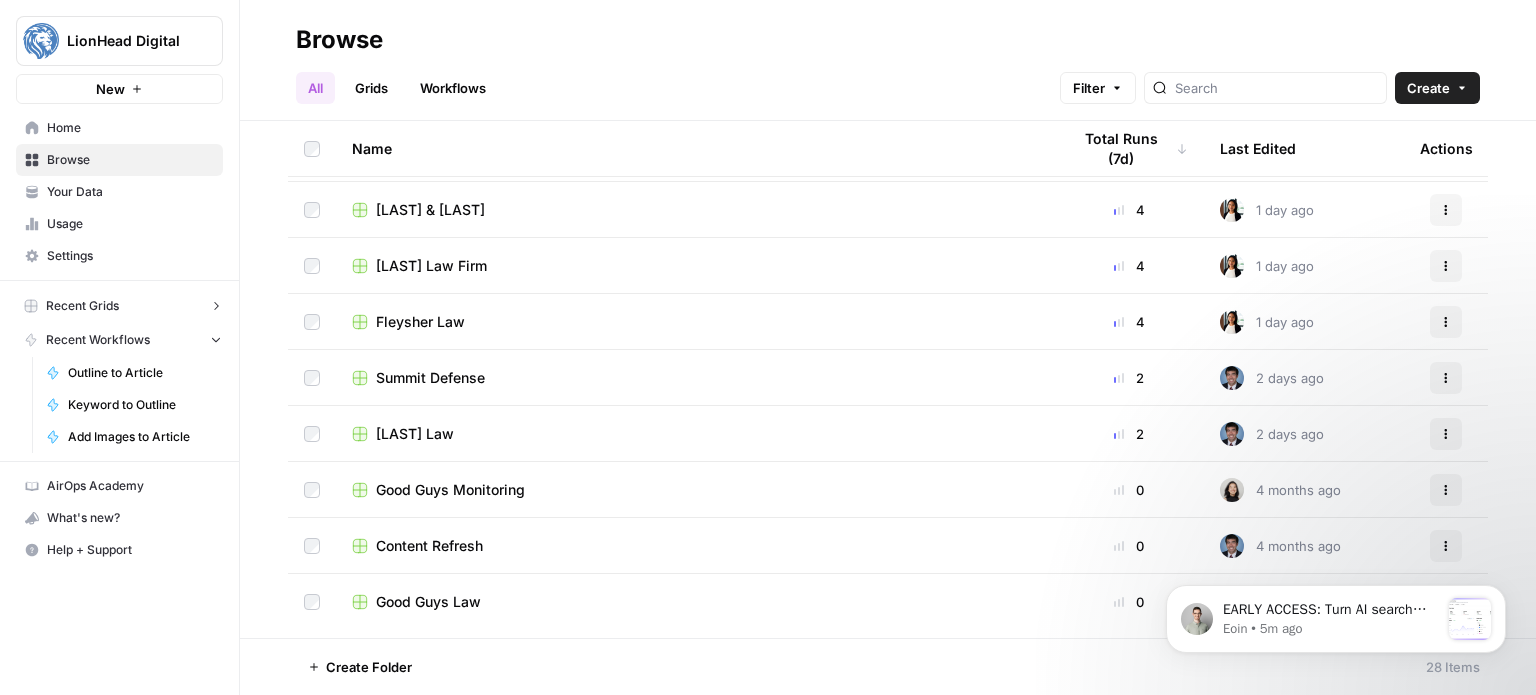 scroll, scrollTop: 0, scrollLeft: 0, axis: both 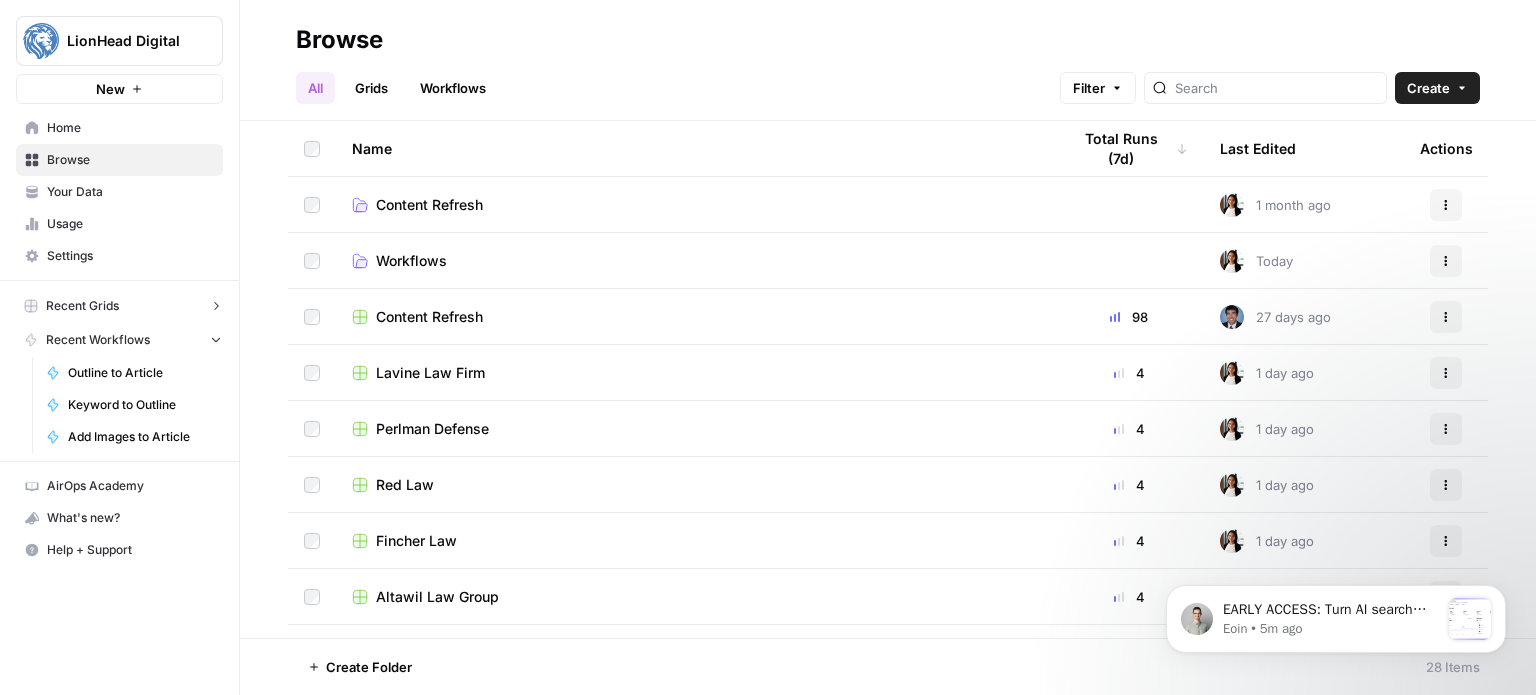 click on "Content Refresh" at bounding box center [429, 317] 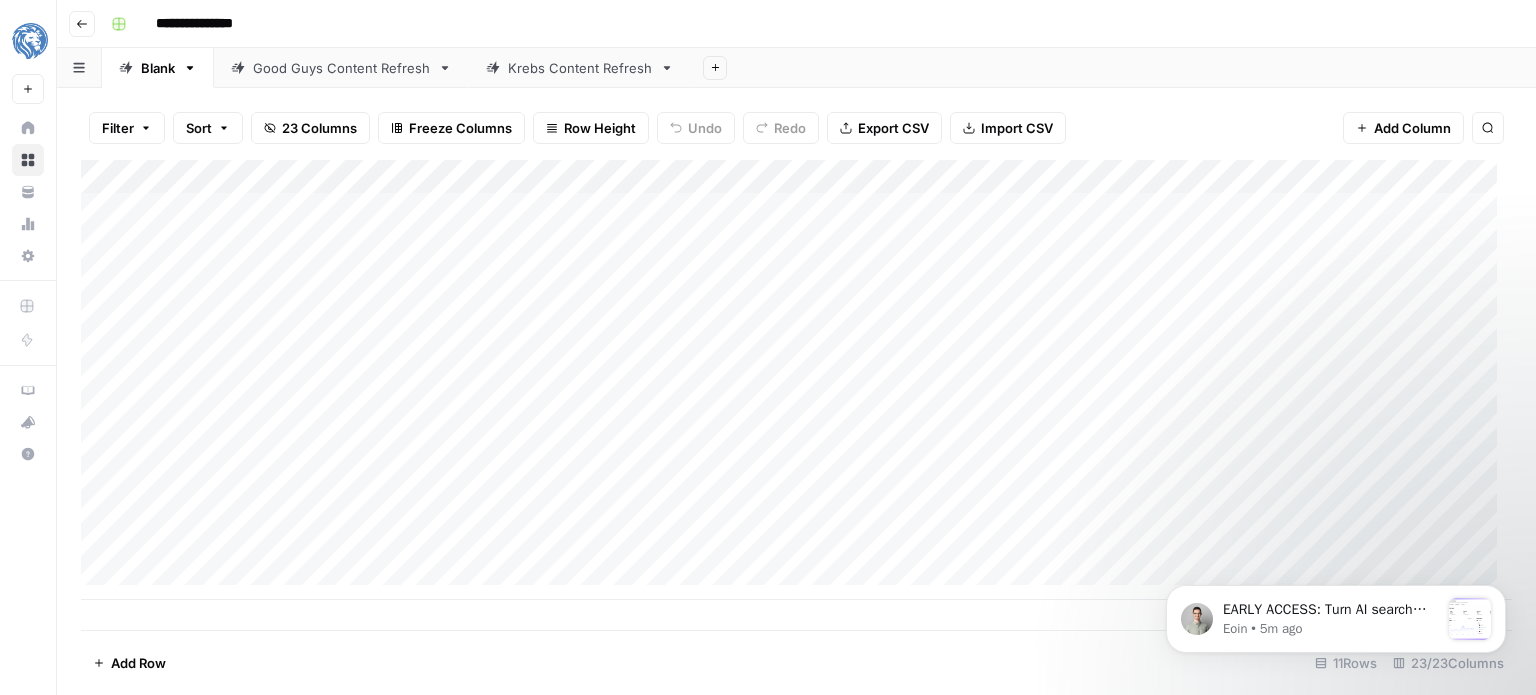 scroll, scrollTop: 15, scrollLeft: 0, axis: vertical 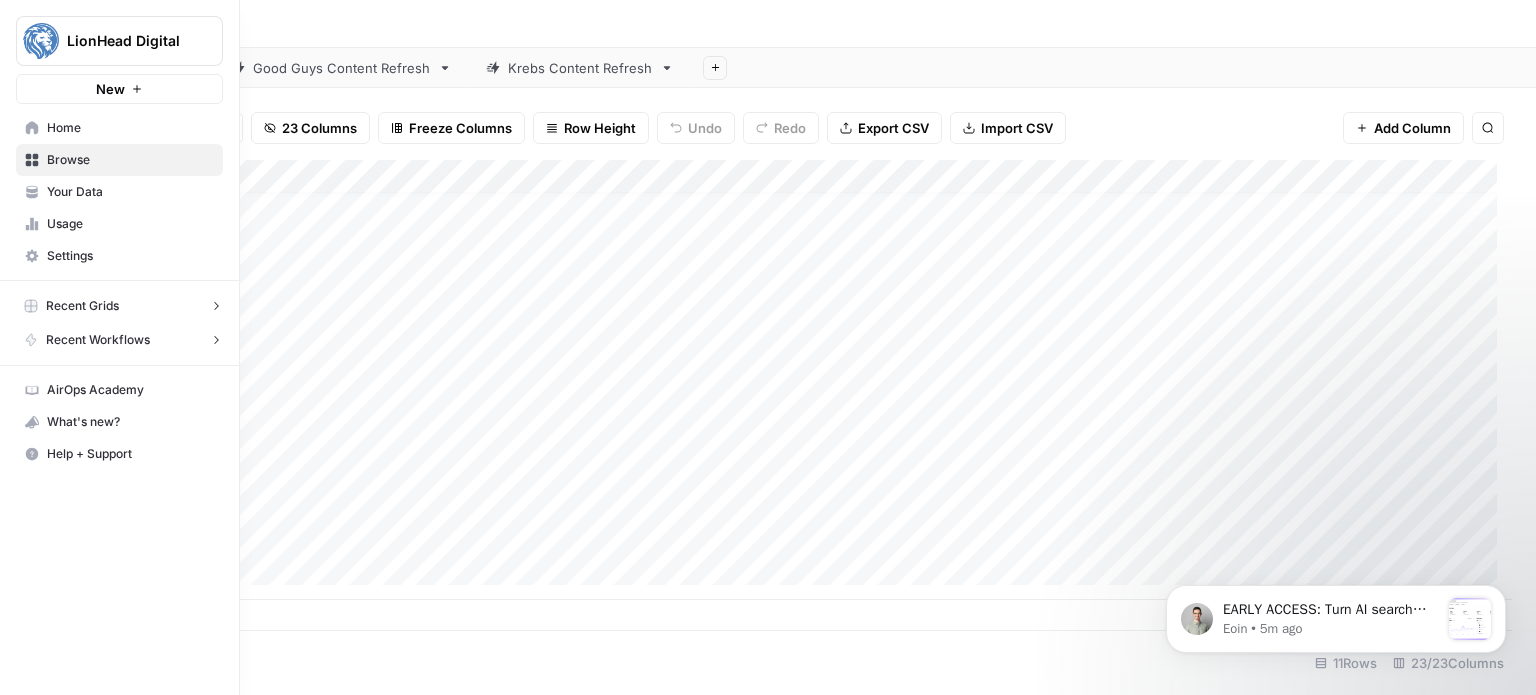 click 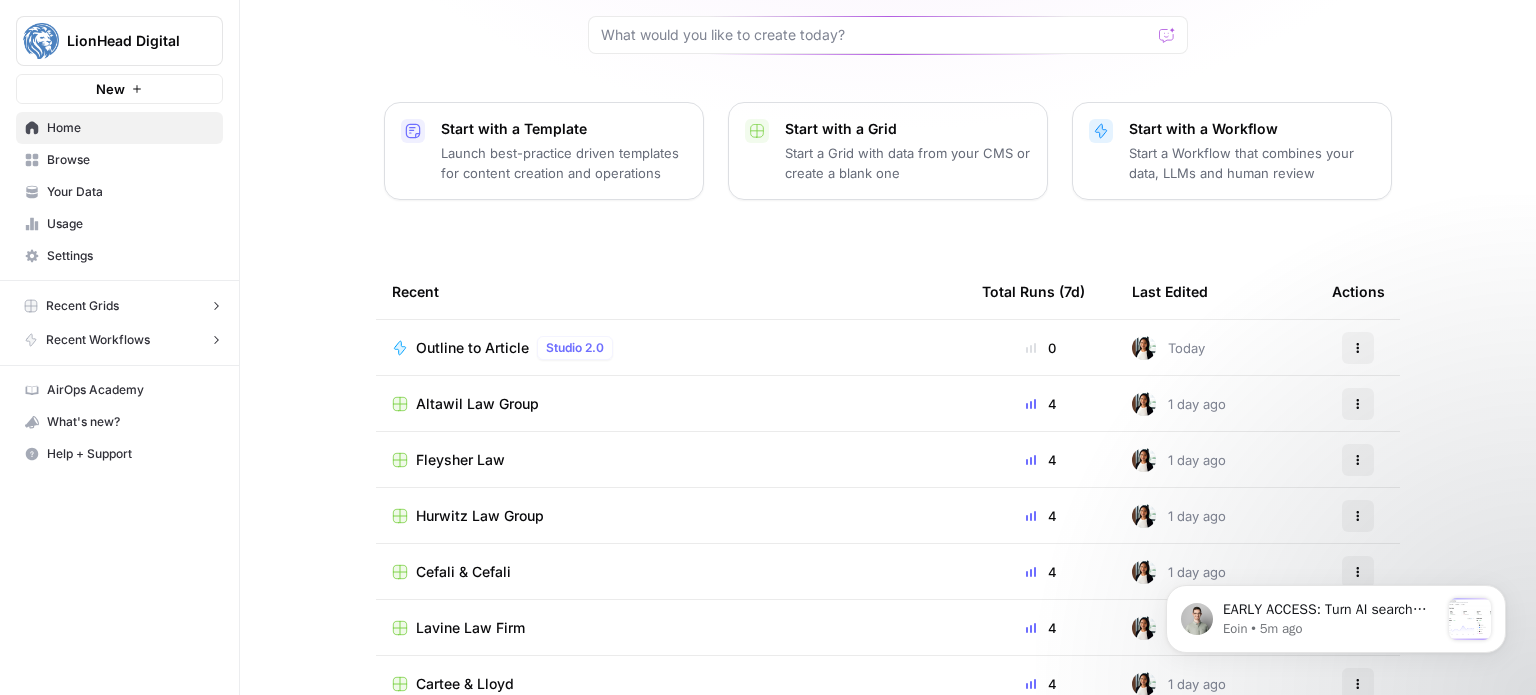 scroll, scrollTop: 224, scrollLeft: 0, axis: vertical 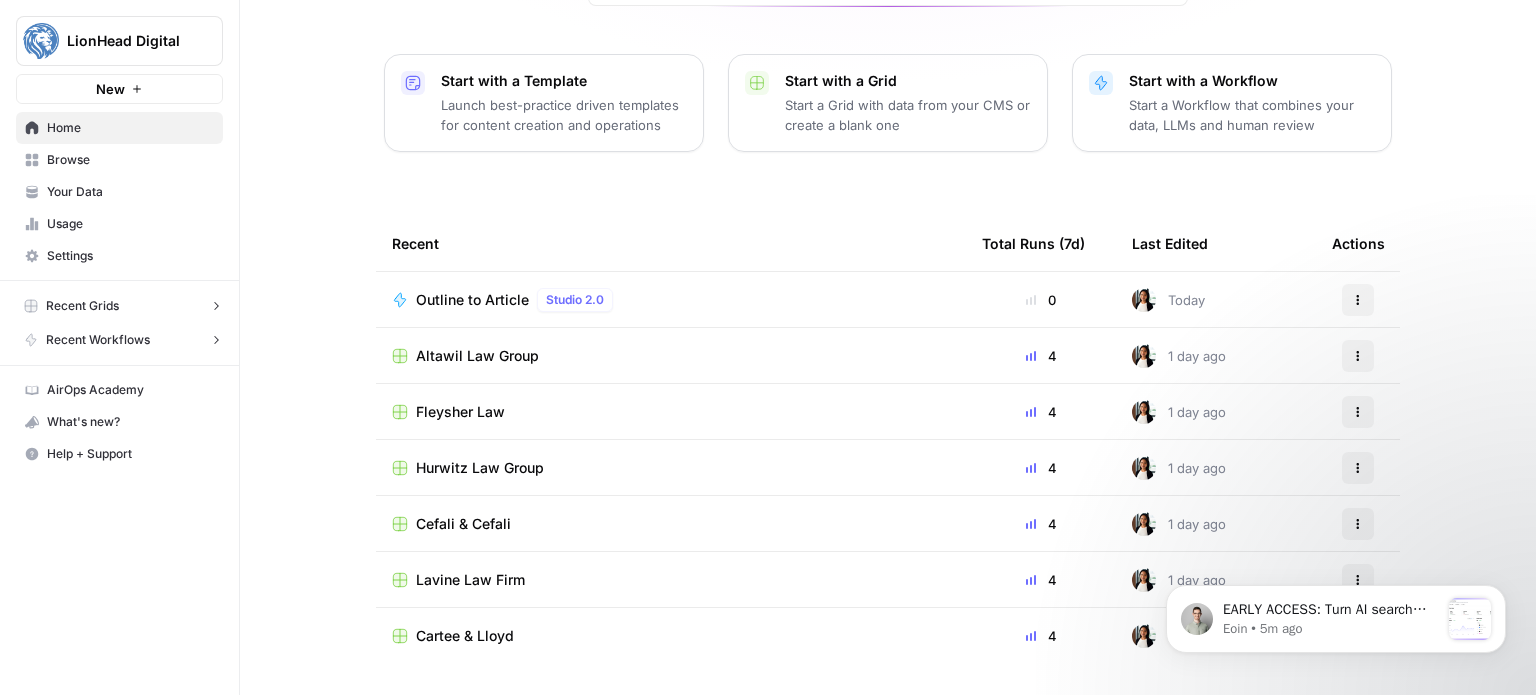 click on "Recent Workflows" at bounding box center [119, 340] 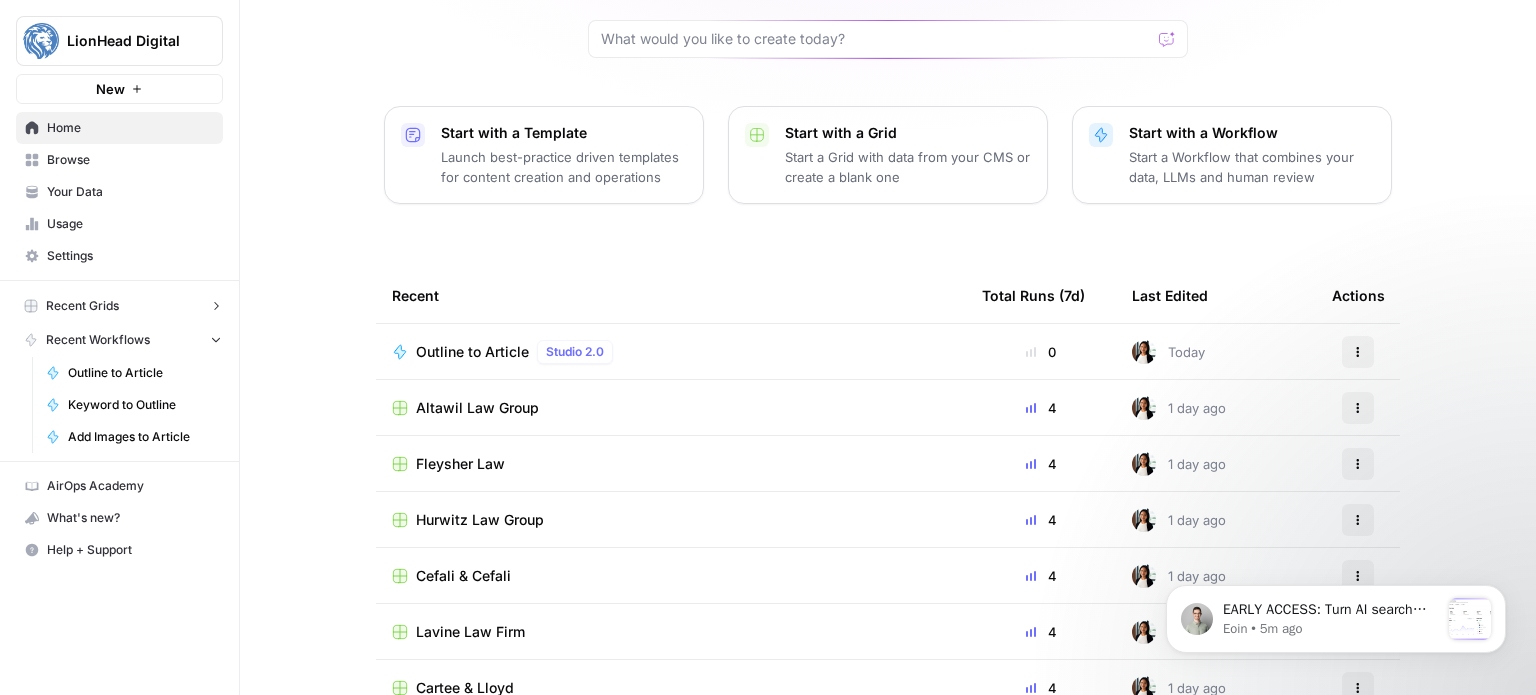 scroll, scrollTop: 224, scrollLeft: 0, axis: vertical 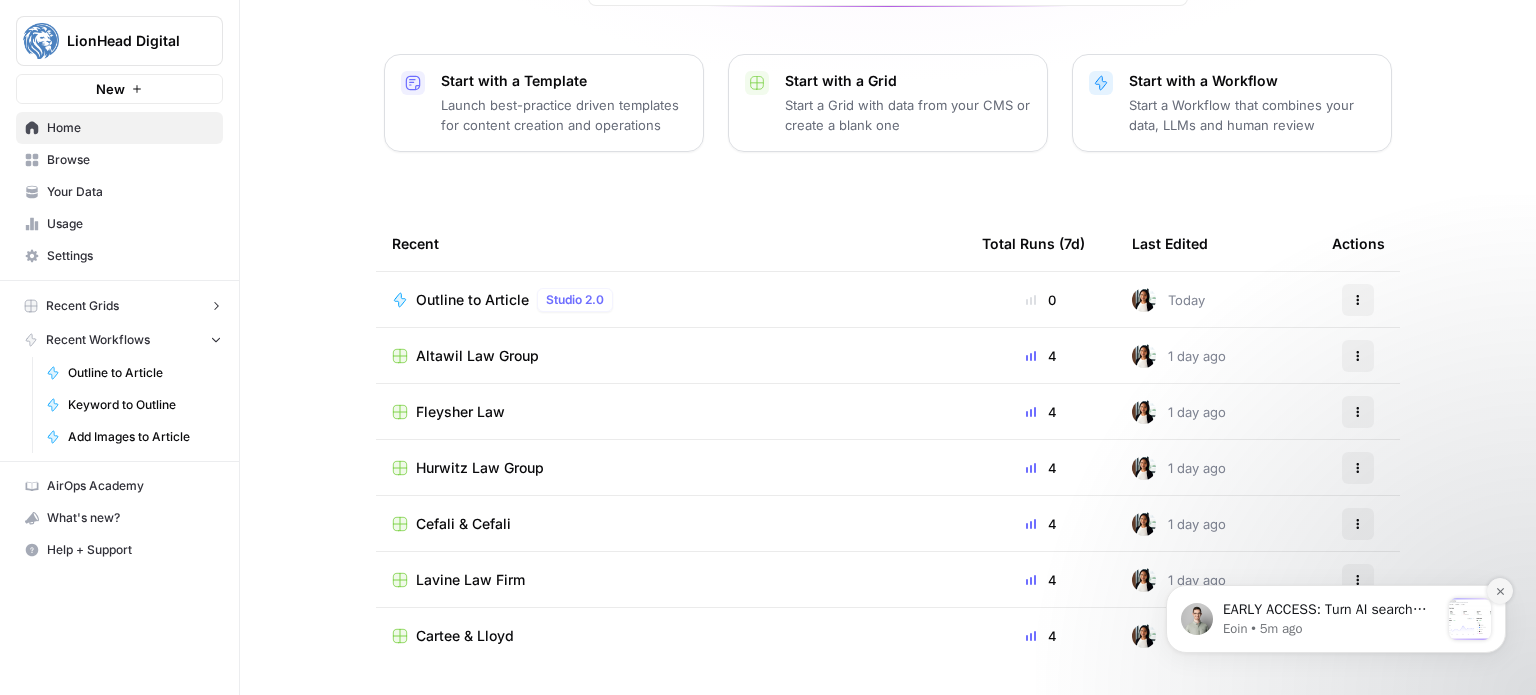click at bounding box center [1500, 591] 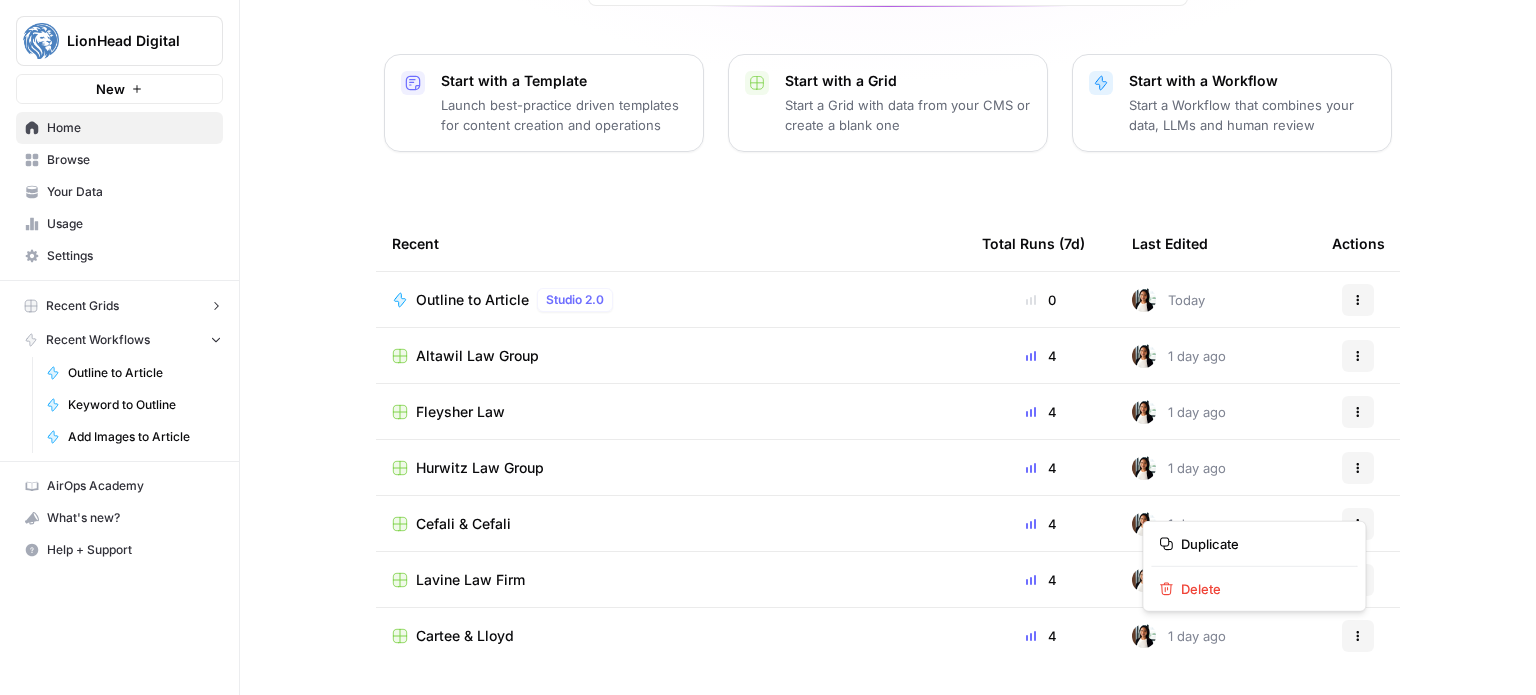 click 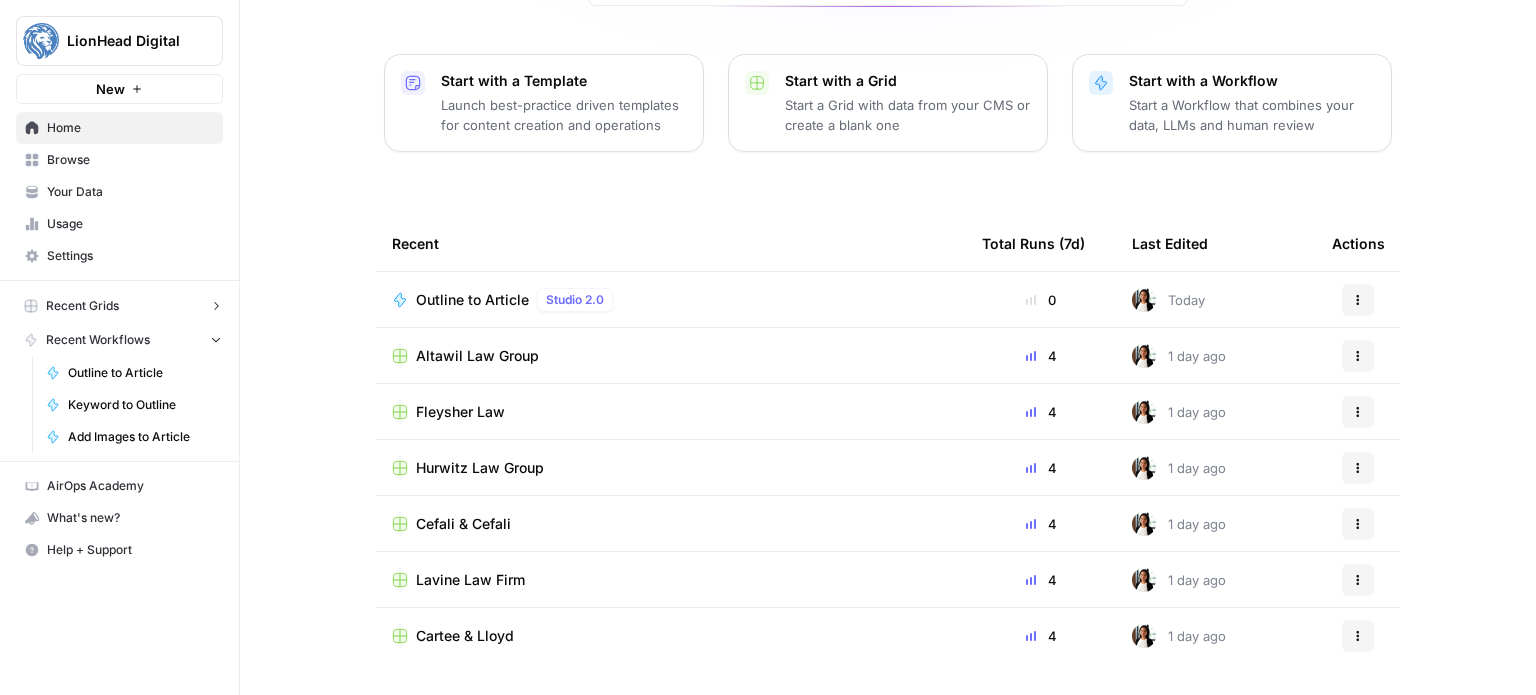 click on "4" at bounding box center [1041, 636] 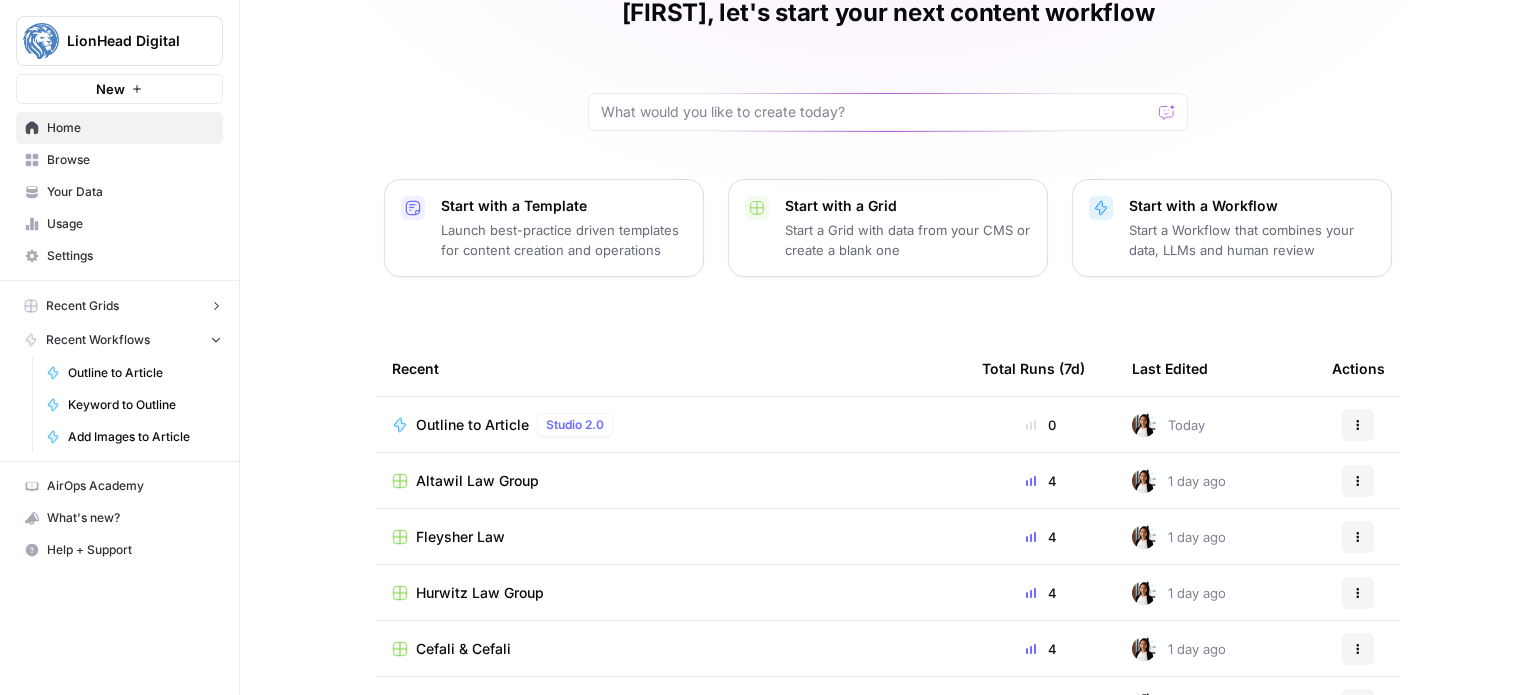 scroll, scrollTop: 224, scrollLeft: 0, axis: vertical 